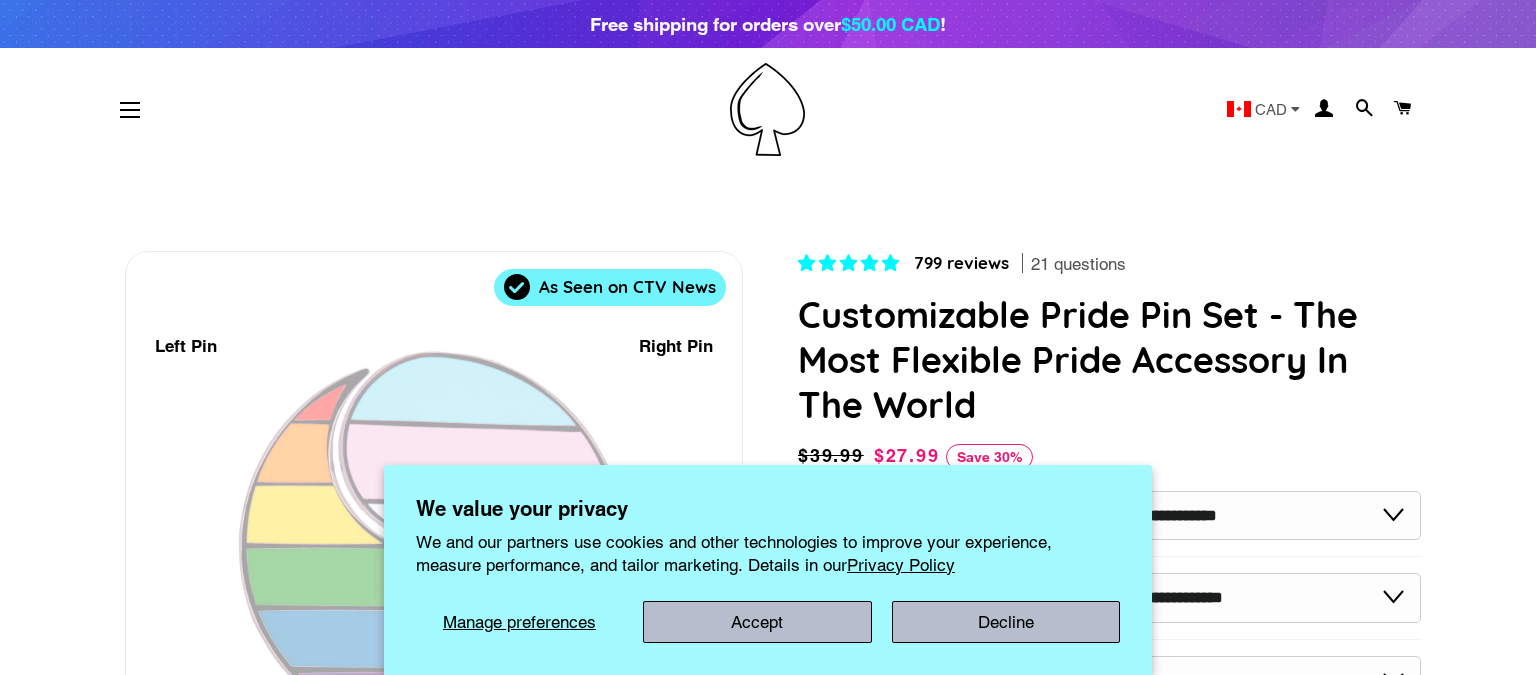 scroll, scrollTop: 150, scrollLeft: 0, axis: vertical 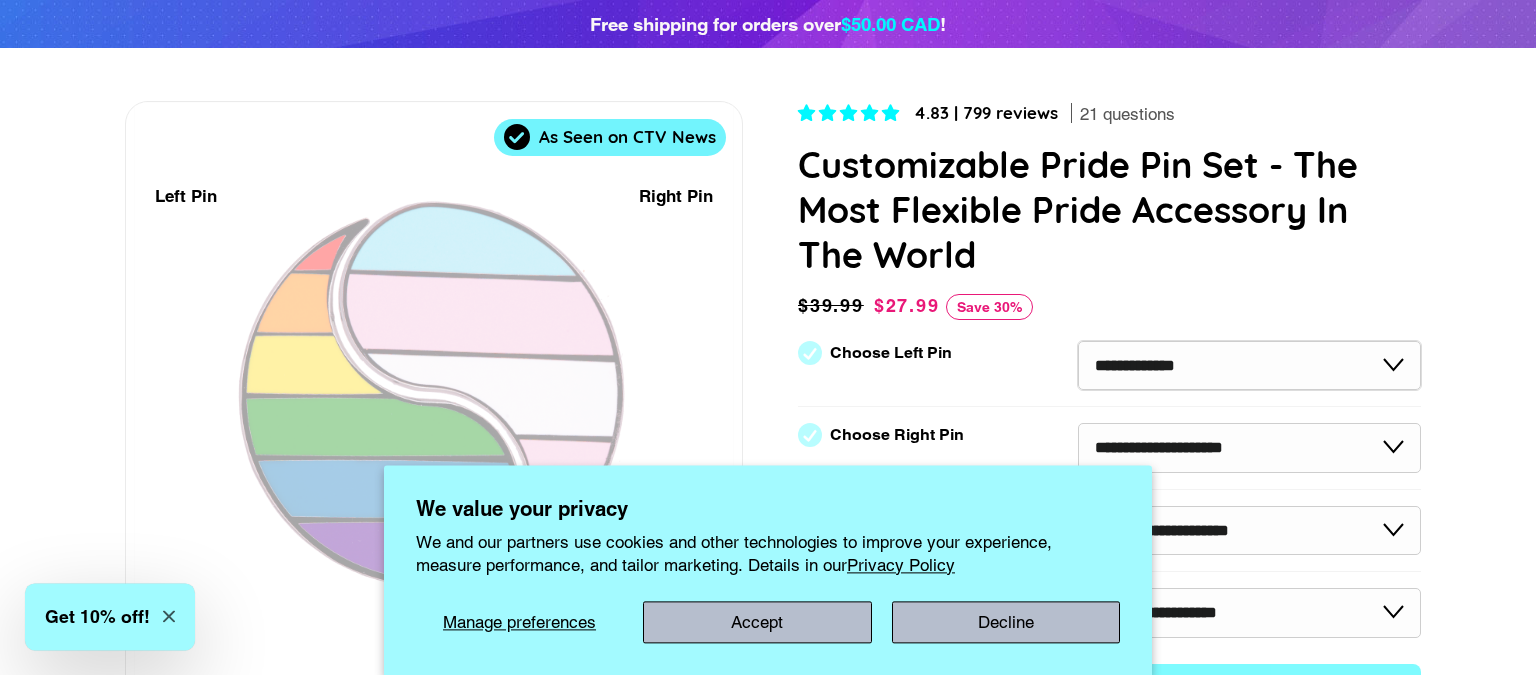 click on "**********" at bounding box center (0, 0) 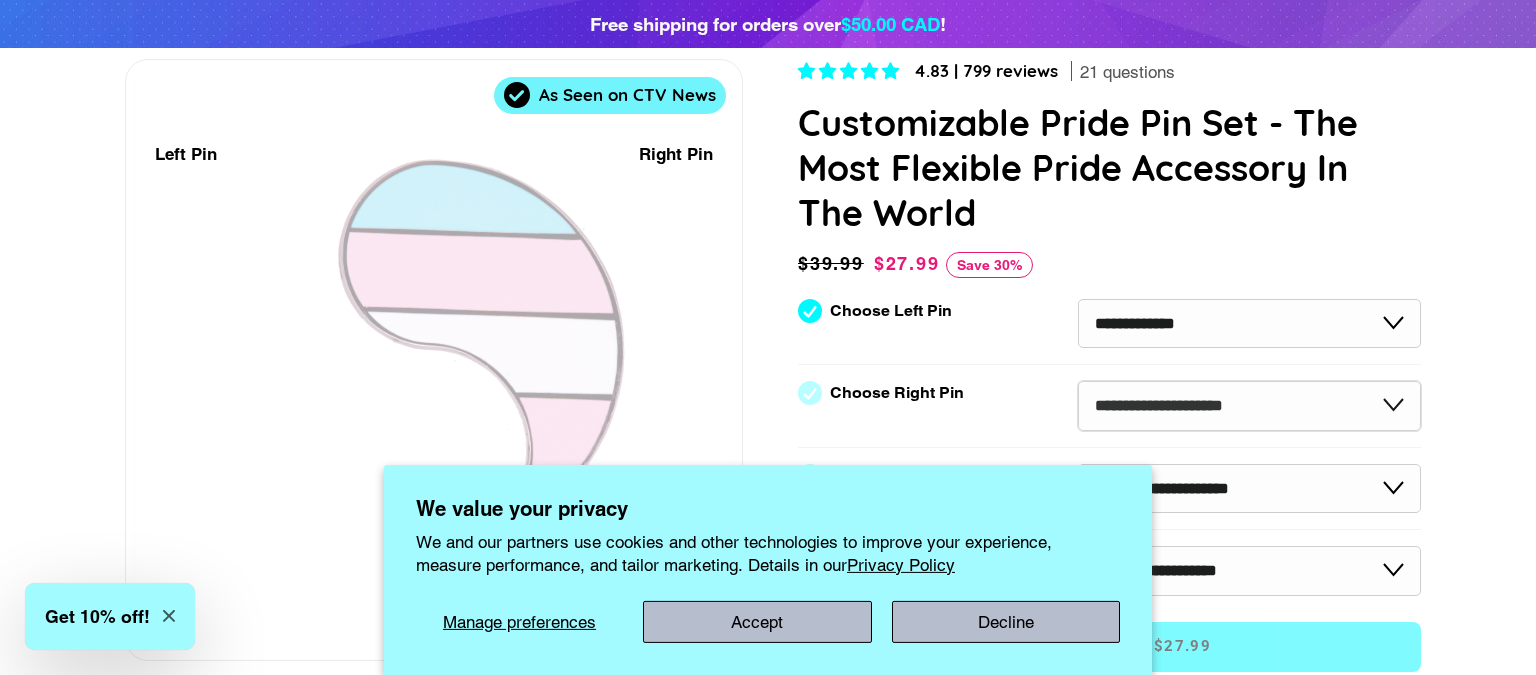 scroll, scrollTop: 193, scrollLeft: 0, axis: vertical 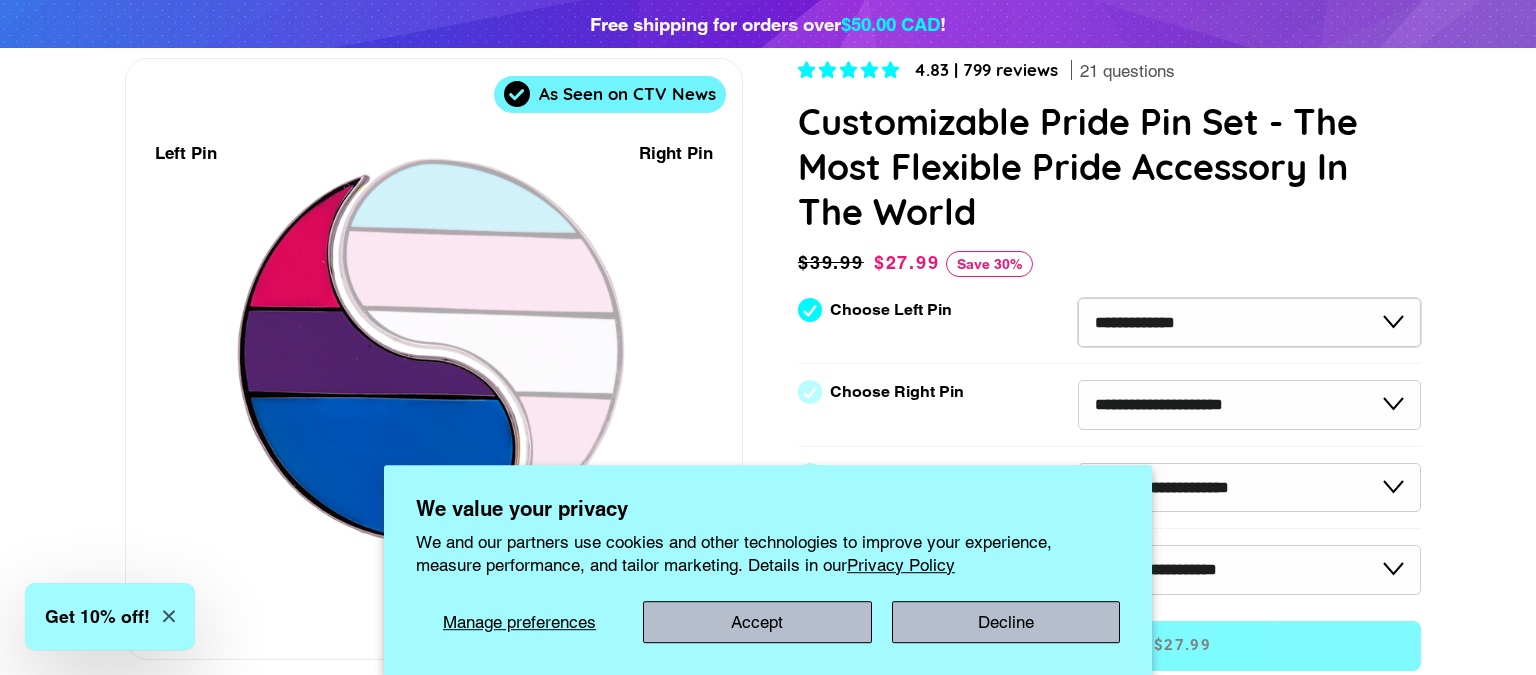 click on "**********" at bounding box center (1249, 323) 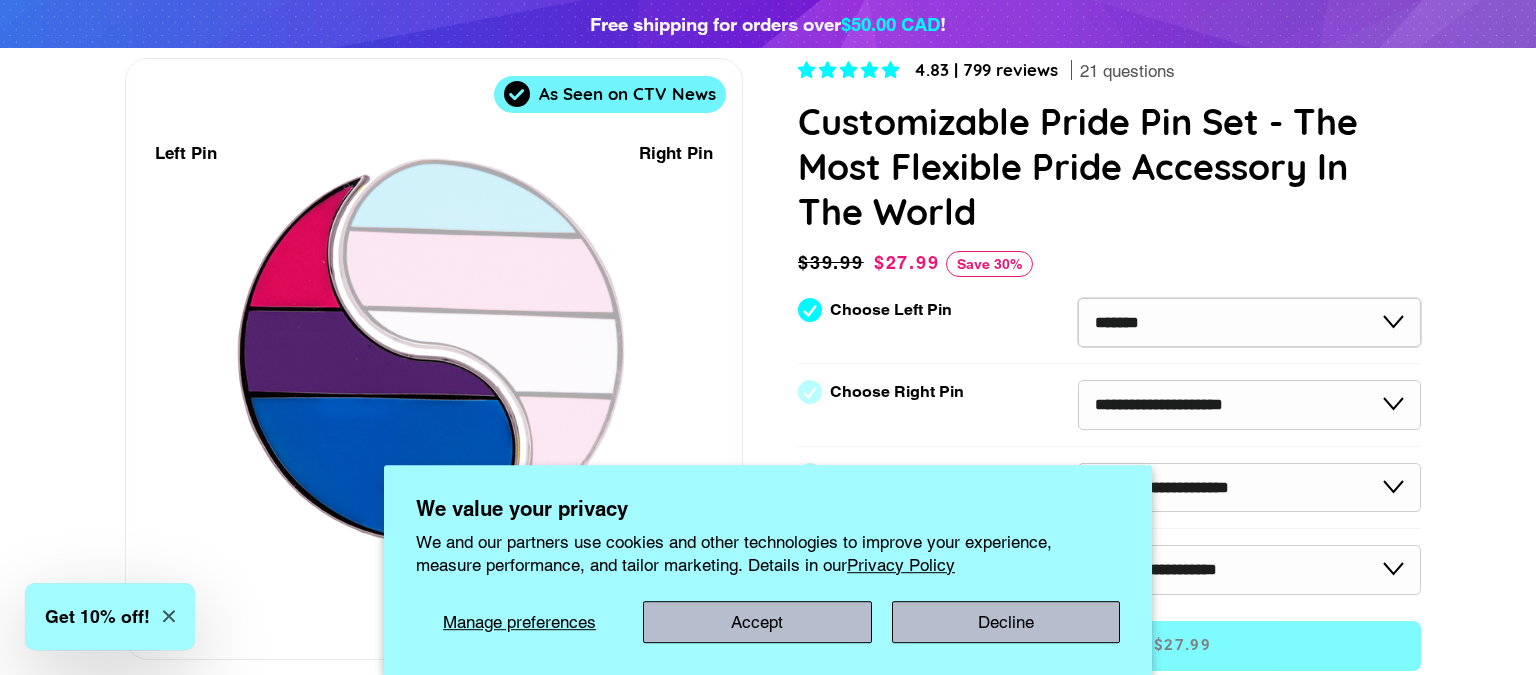 click on "*******" at bounding box center [0, 0] 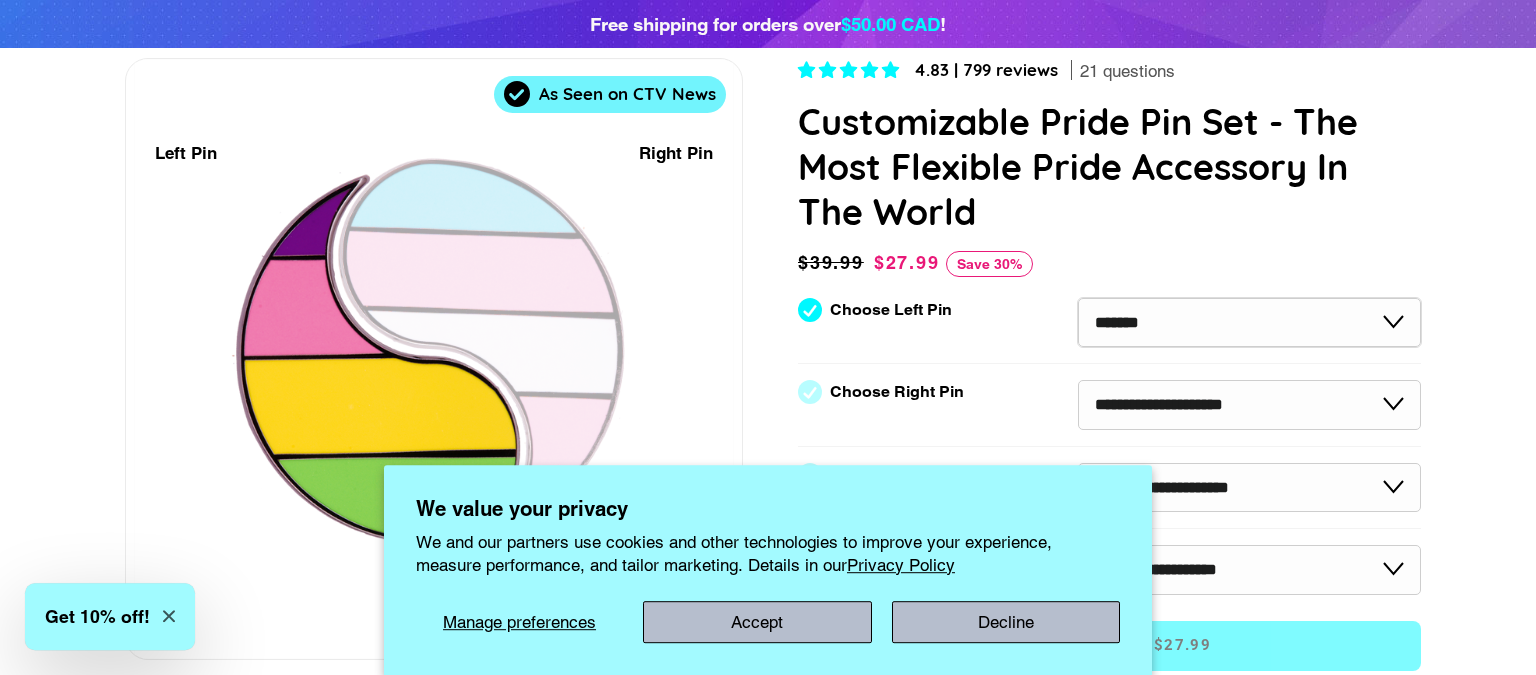 click on "**********" at bounding box center (1249, 323) 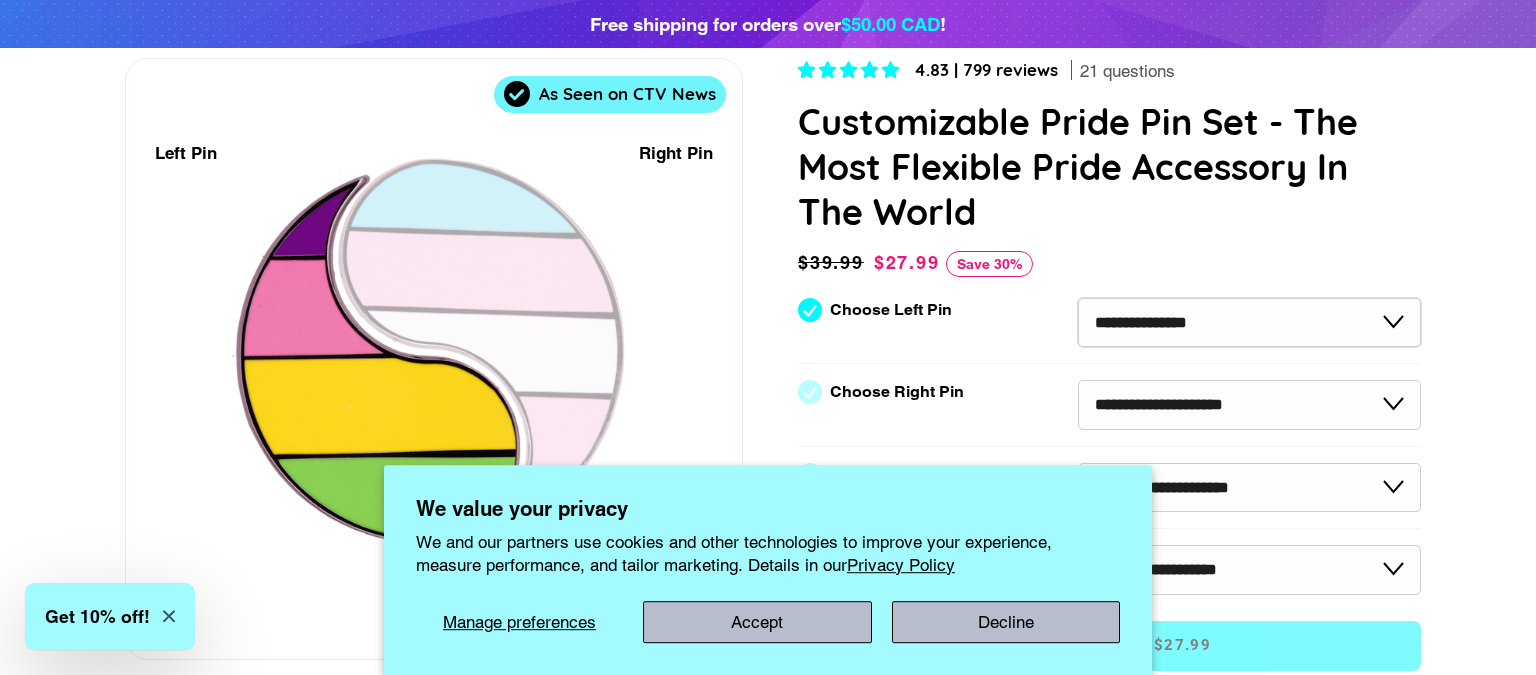 click on "**********" at bounding box center (0, 0) 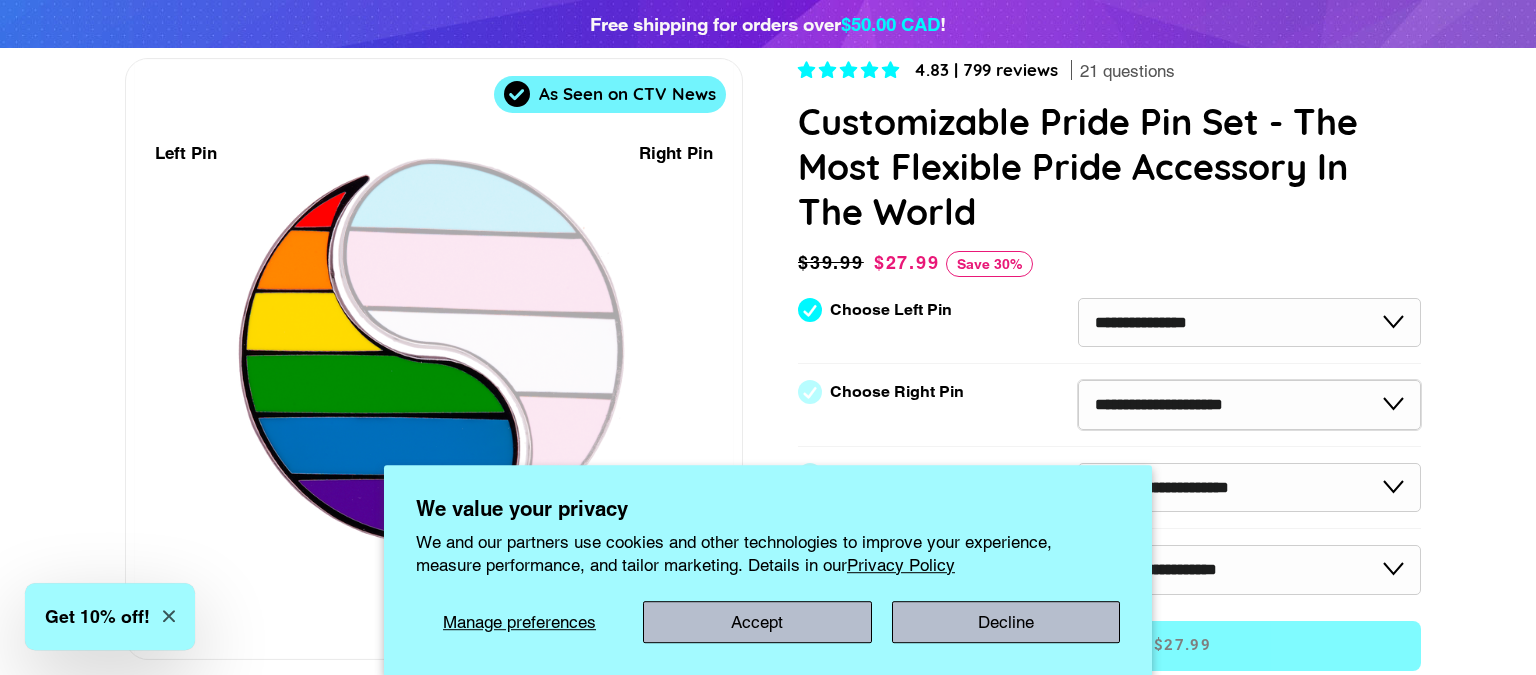 click on "**********" at bounding box center [1249, 405] 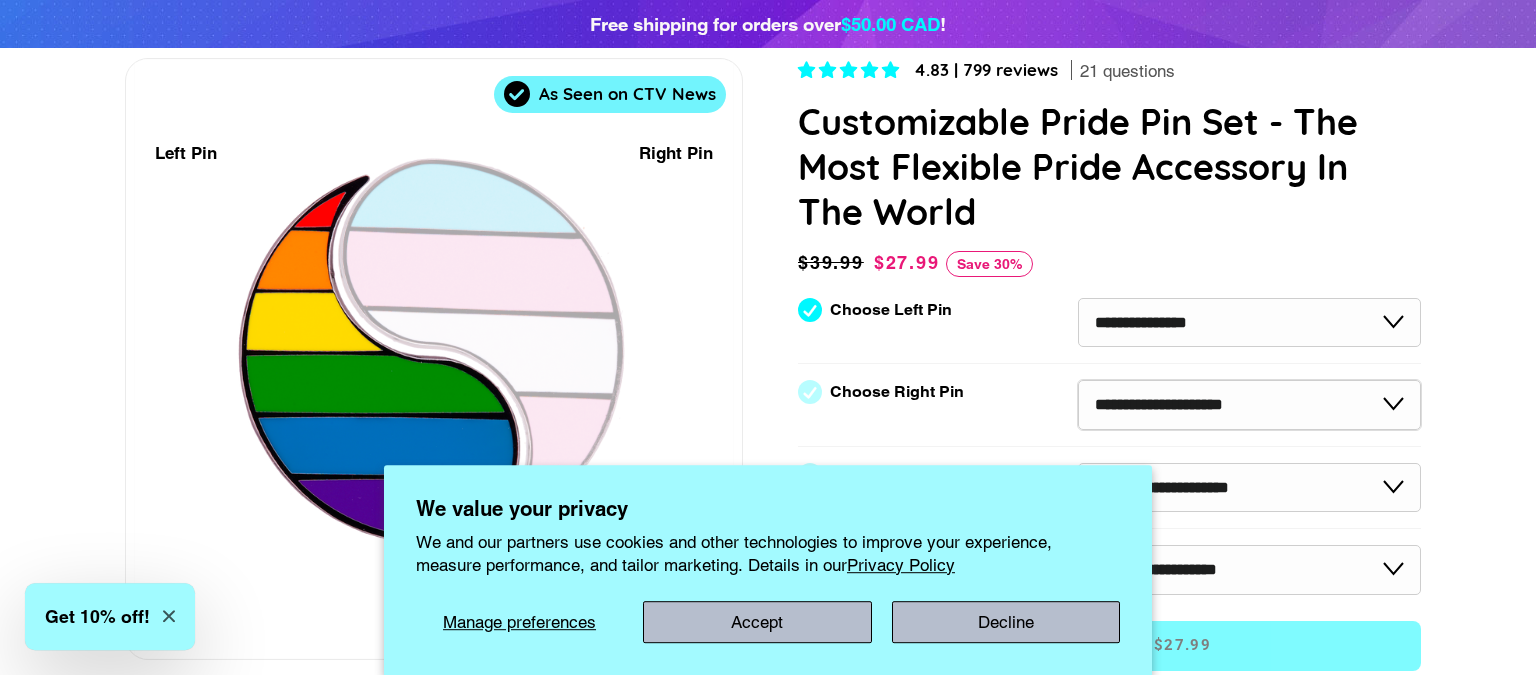 select on "**********" 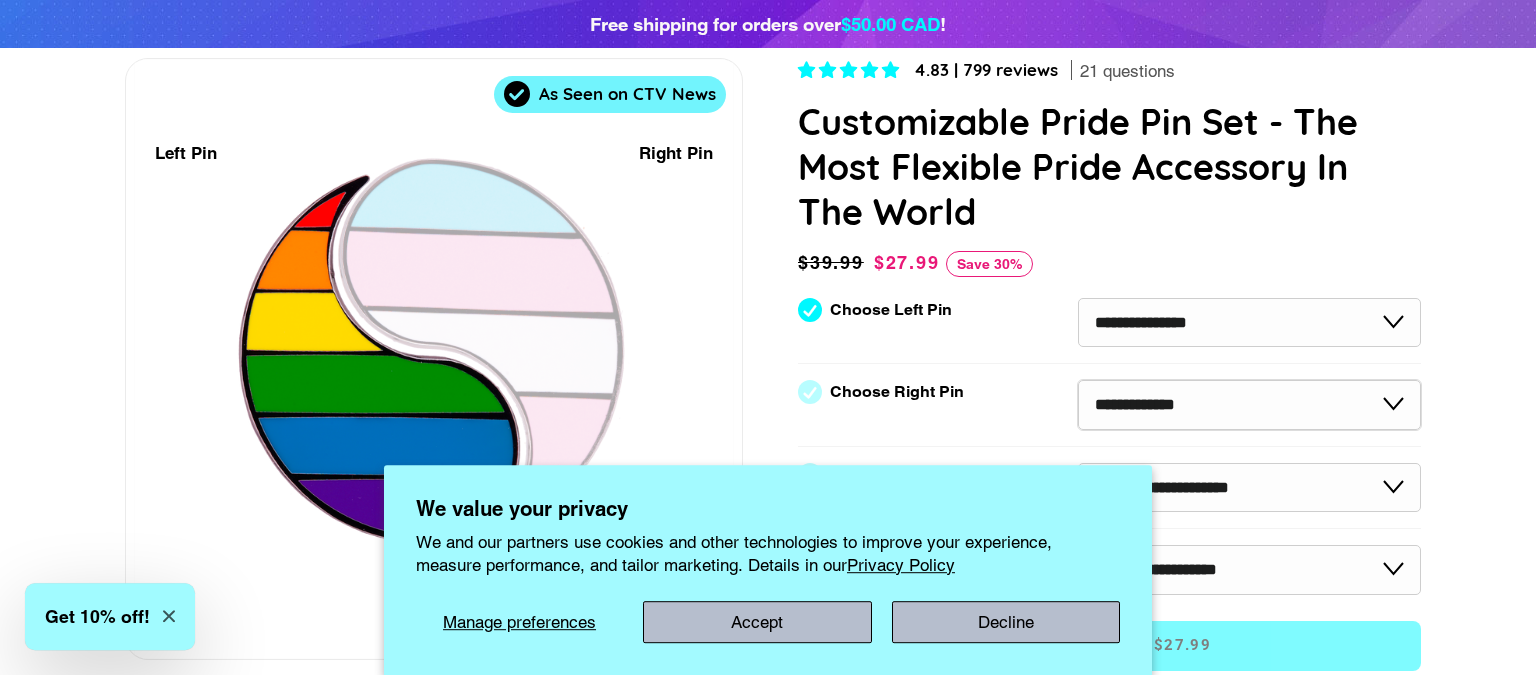click on "**********" at bounding box center (0, 0) 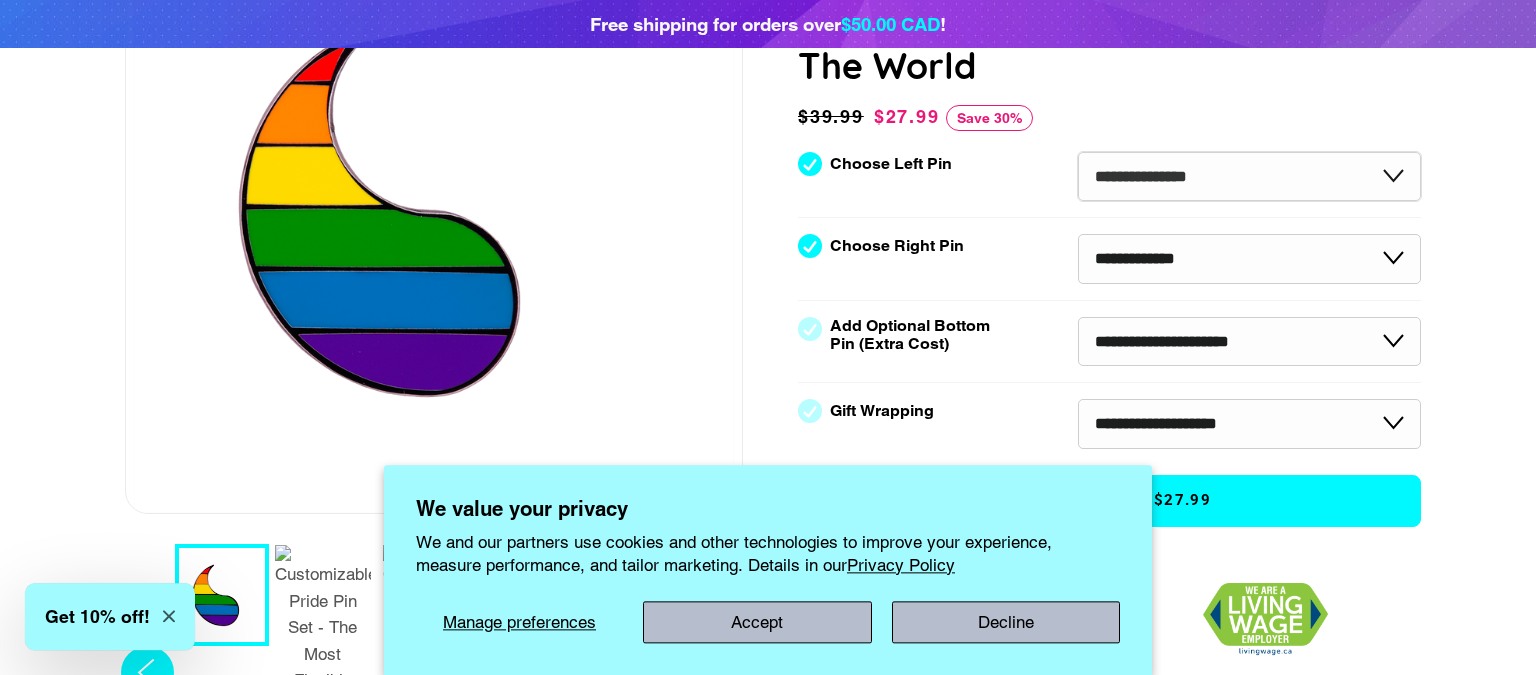 scroll, scrollTop: 340, scrollLeft: 0, axis: vertical 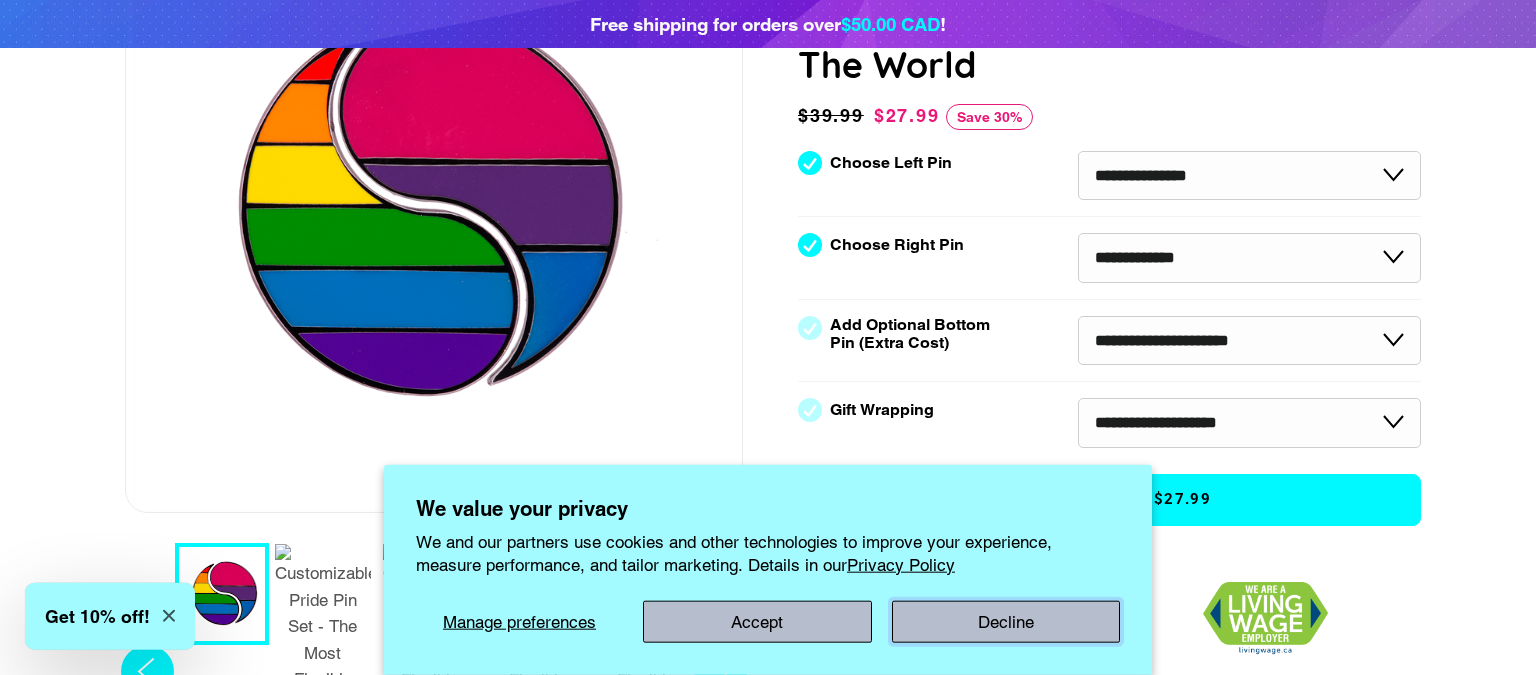 click on "Decline" at bounding box center [1006, 622] 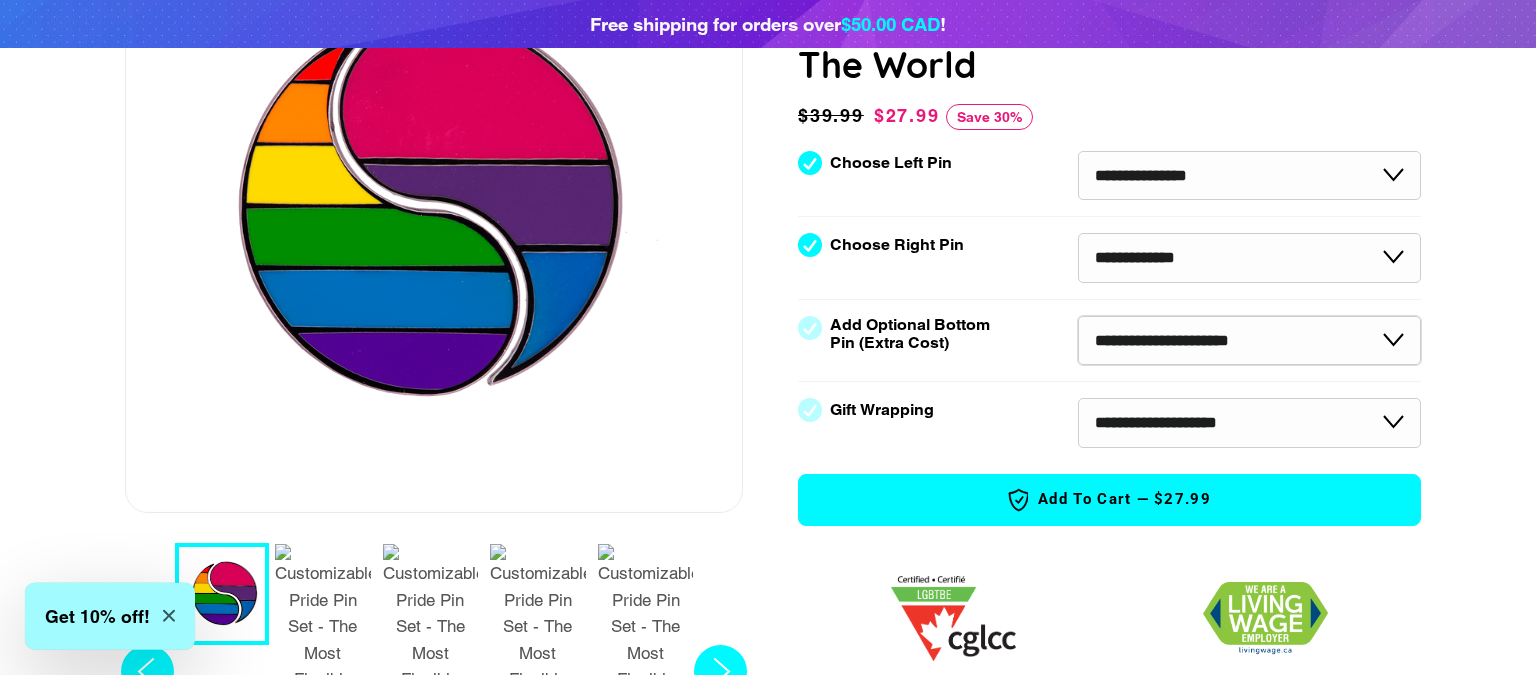 click on "**********" at bounding box center (1249, 341) 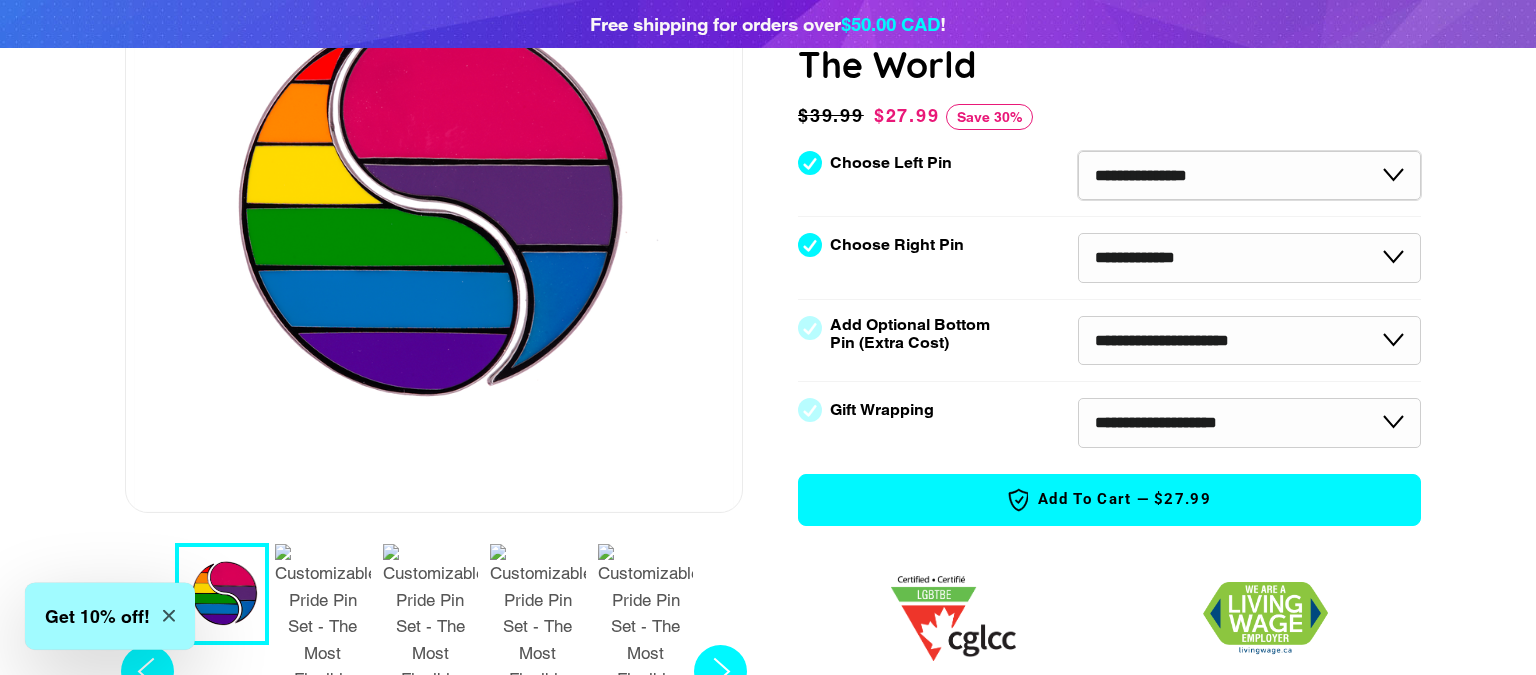click on "**********" at bounding box center (1249, 176) 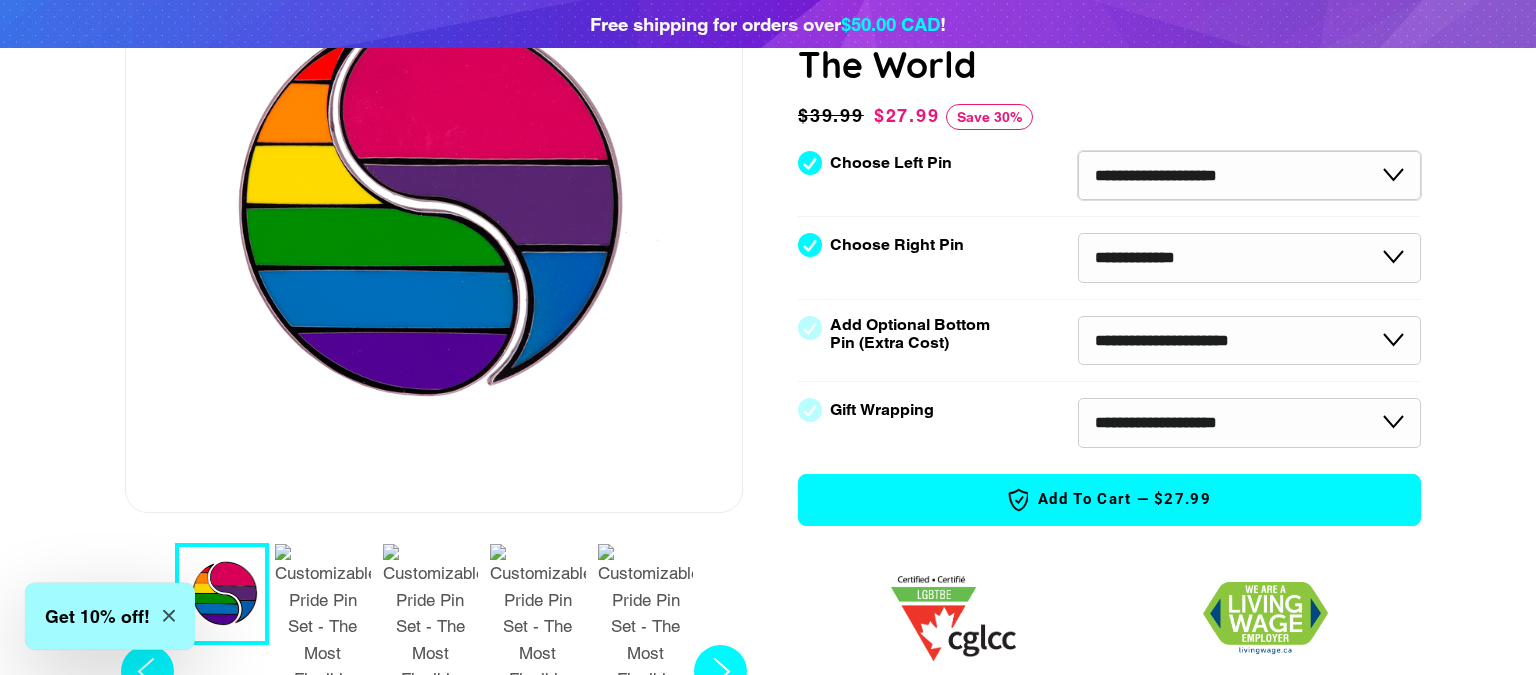 click on "**********" at bounding box center [0, 0] 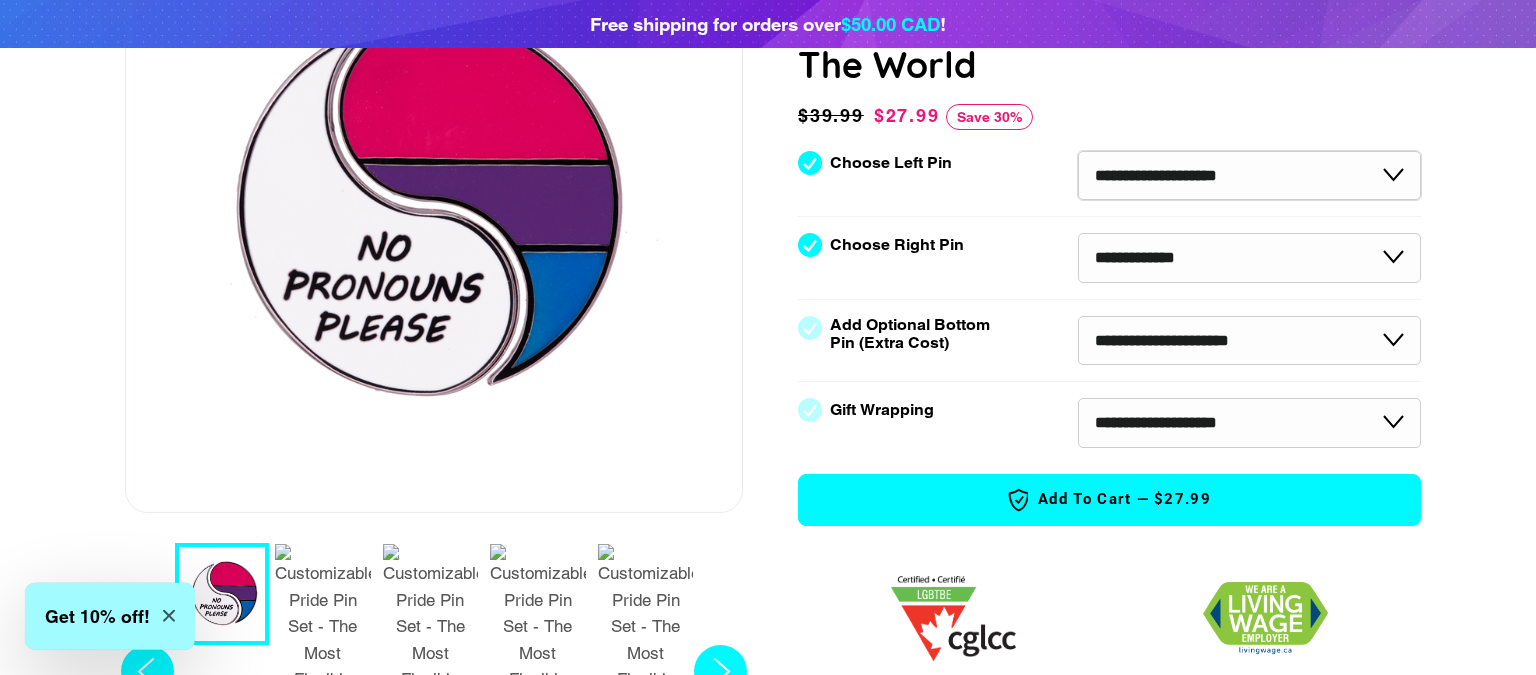 click on "**********" at bounding box center (1249, 176) 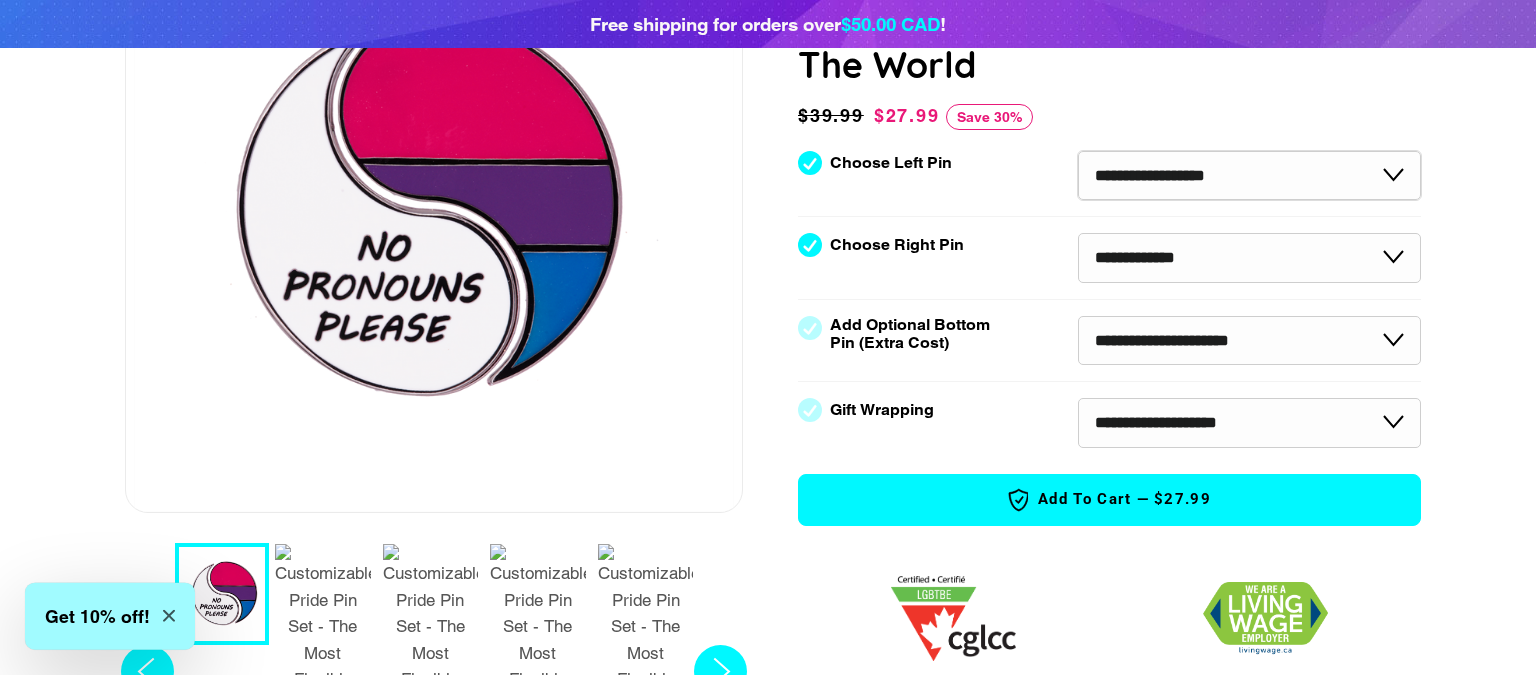 click on "**********" at bounding box center [0, 0] 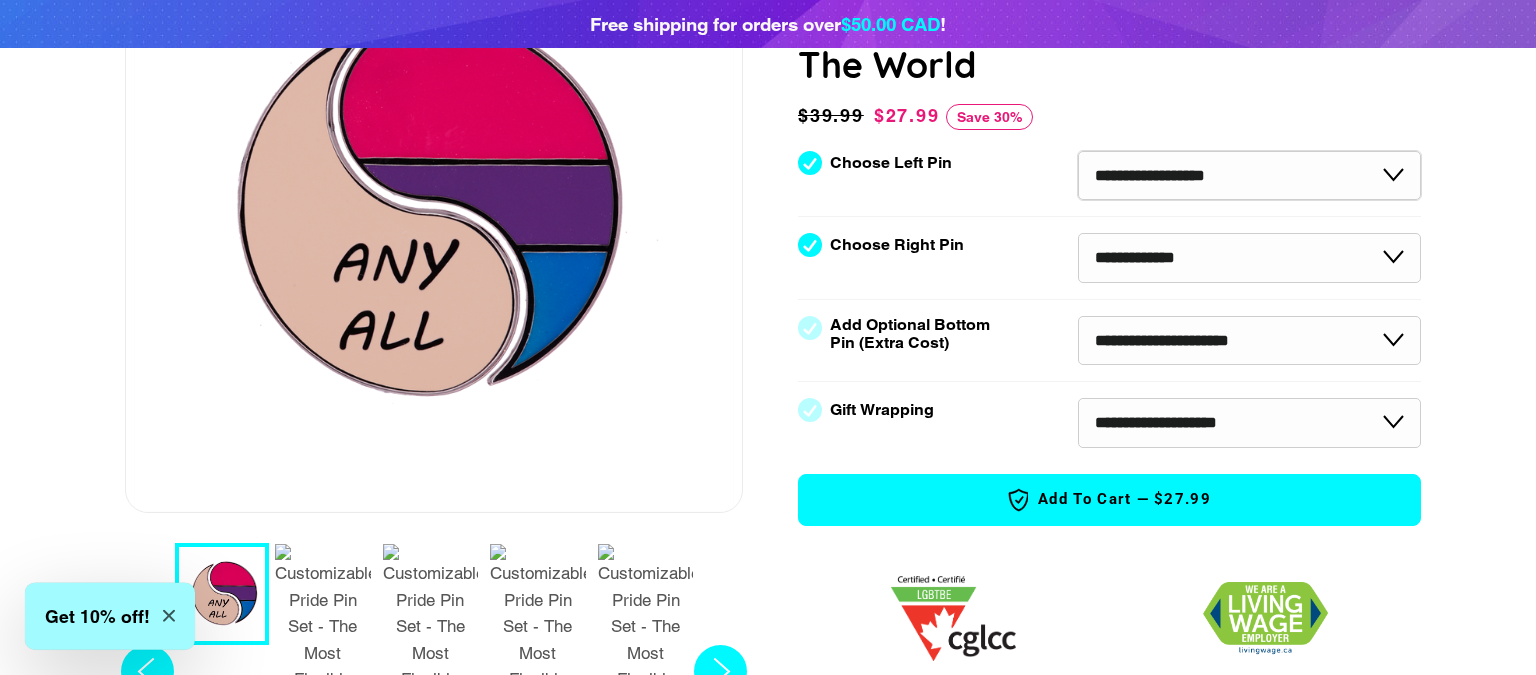 click on "**********" at bounding box center [1249, 176] 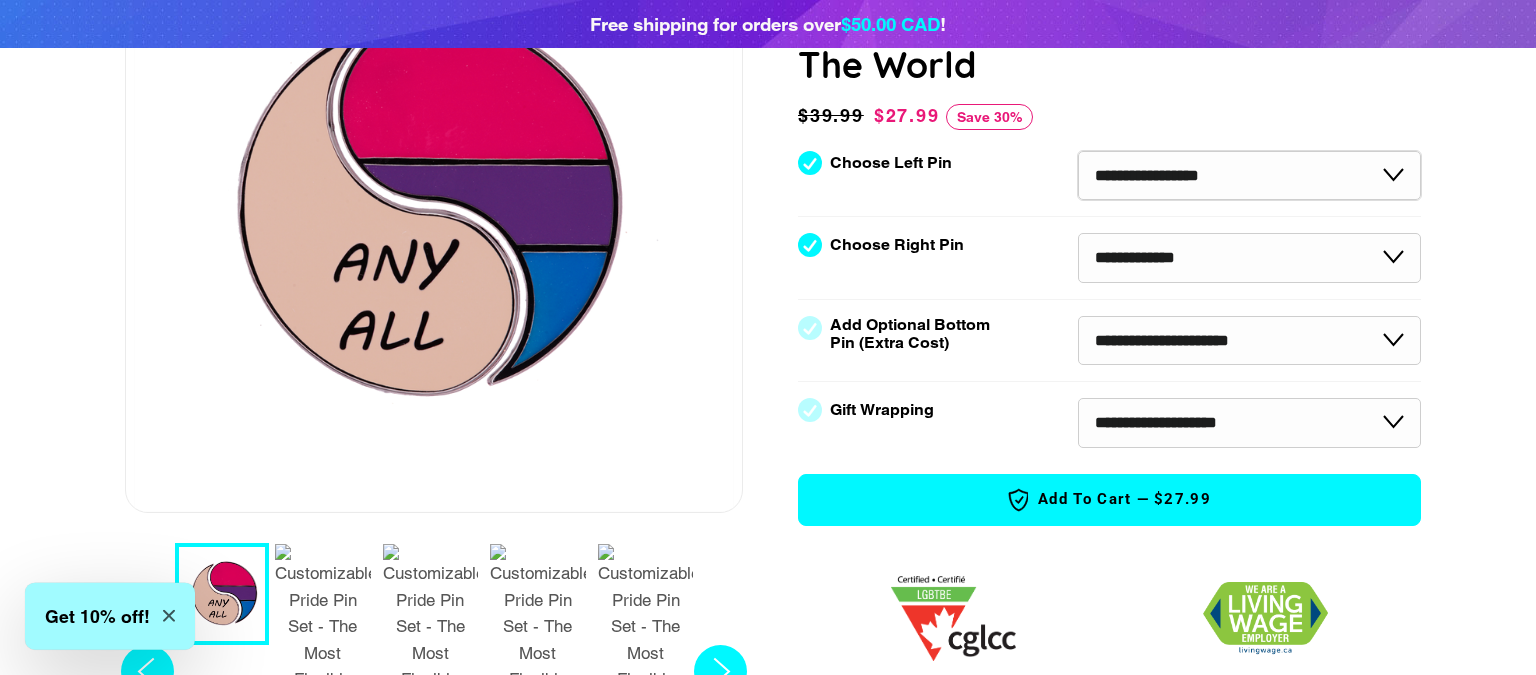 click on "**********" at bounding box center [0, 0] 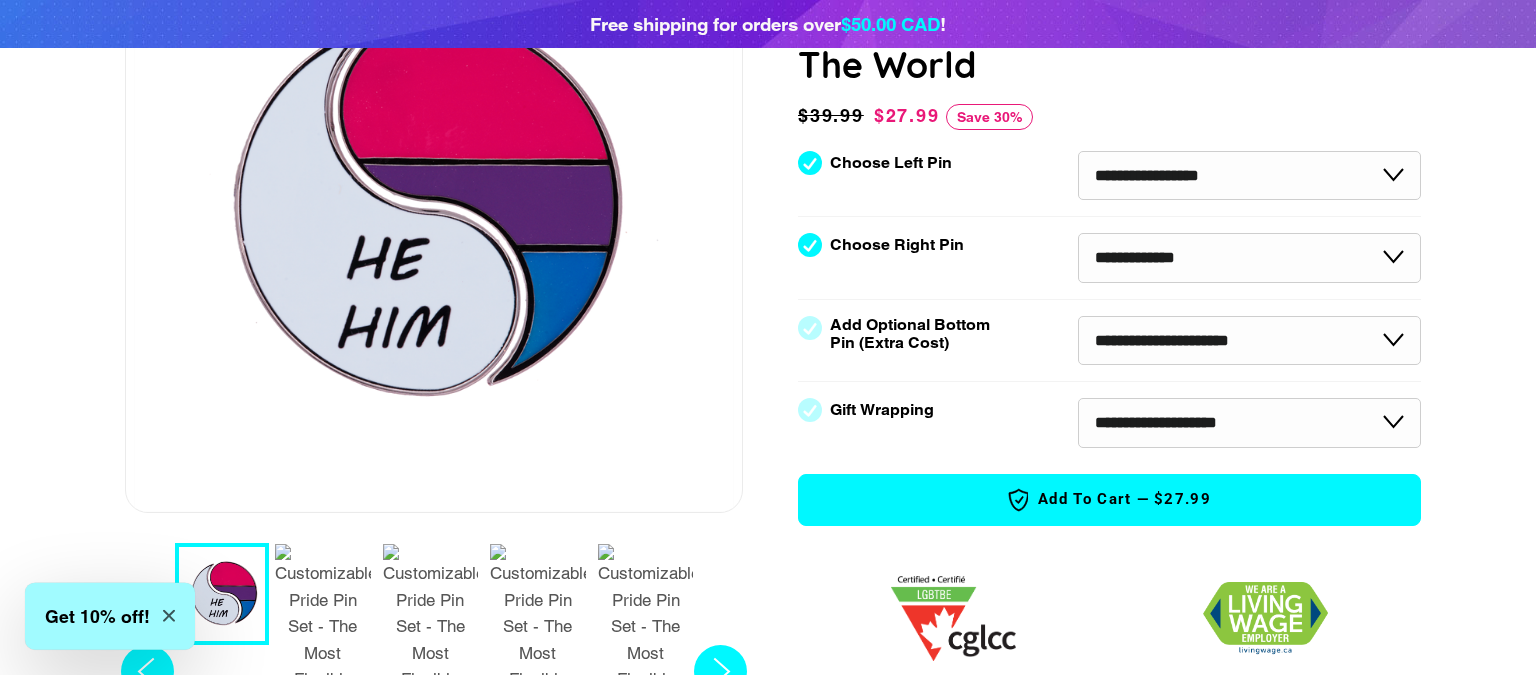 click on "Regular price
$39.99
Sale price
$27.99
Save 30%
Unit price
/  per" at bounding box center [1109, 126] 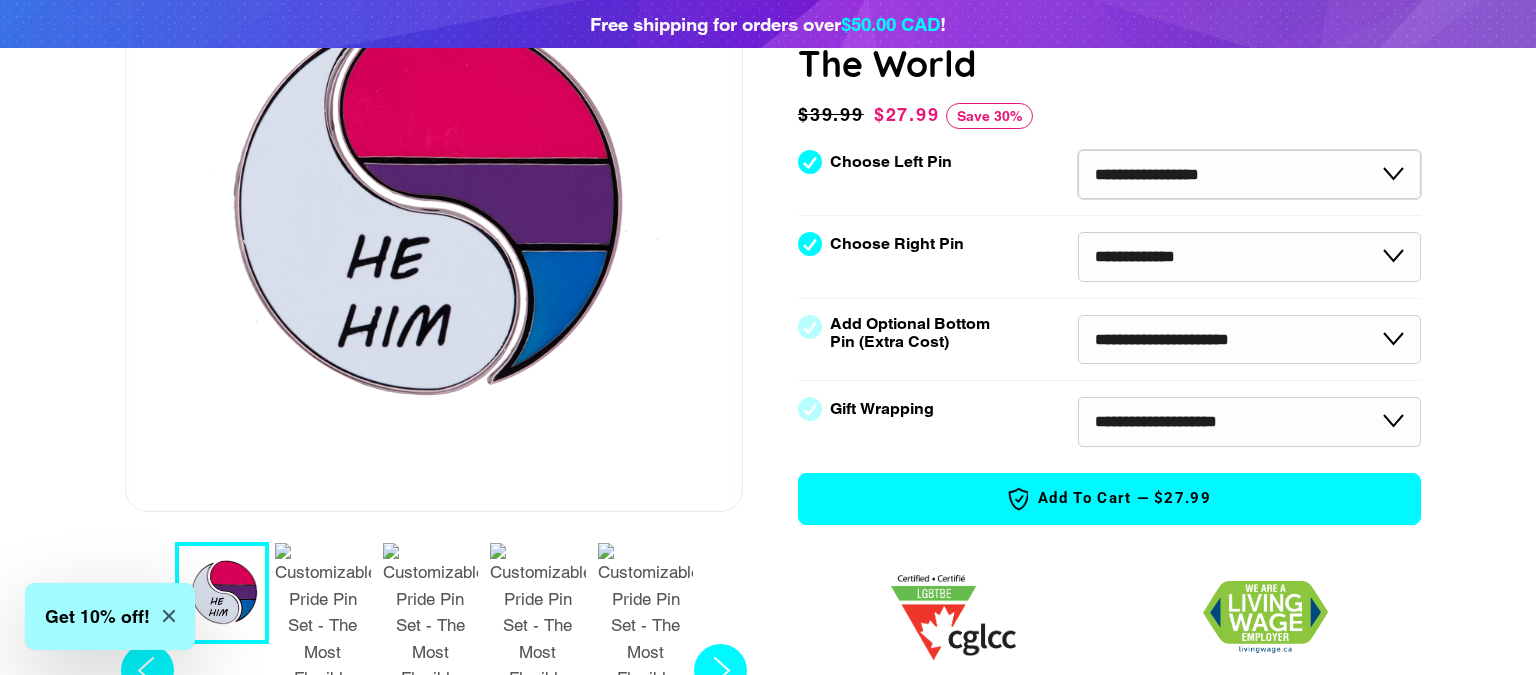click on "**********" at bounding box center [1249, 175] 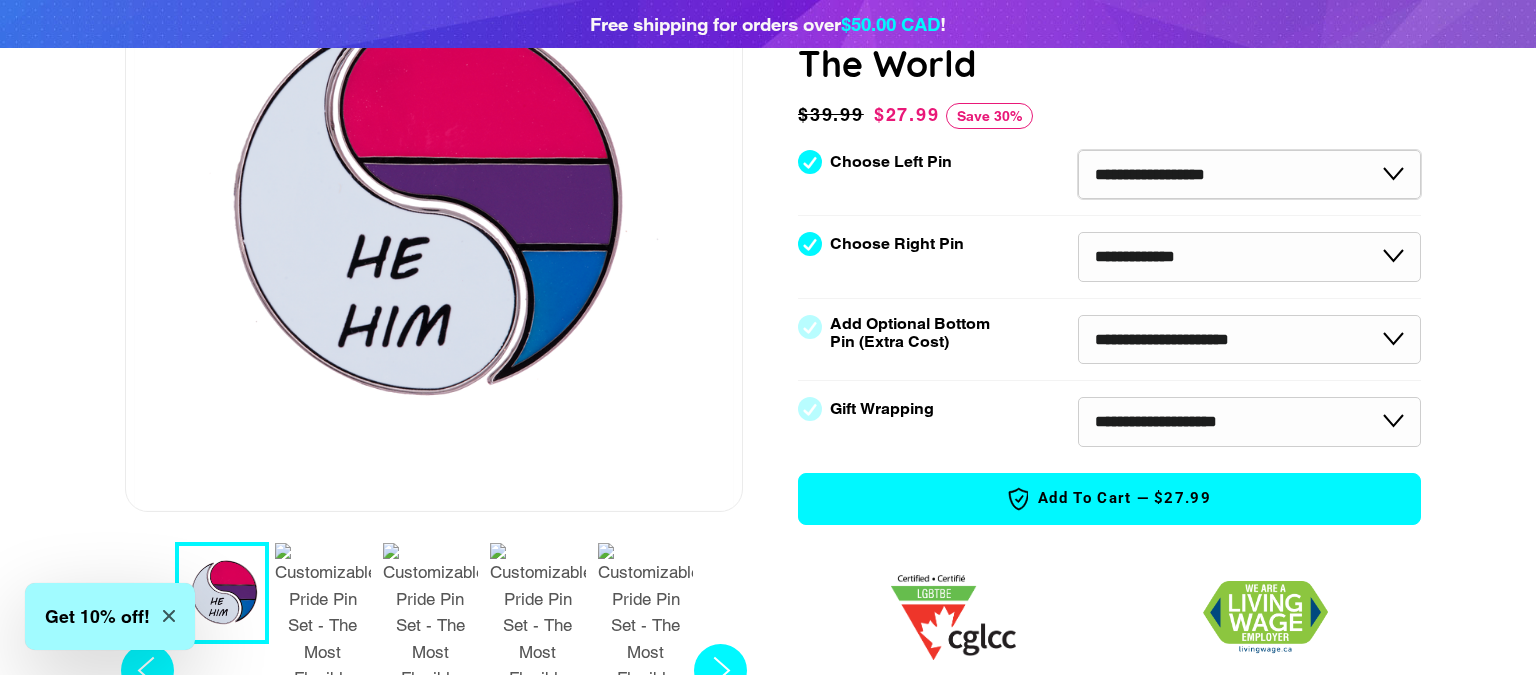 click on "**********" at bounding box center (0, 0) 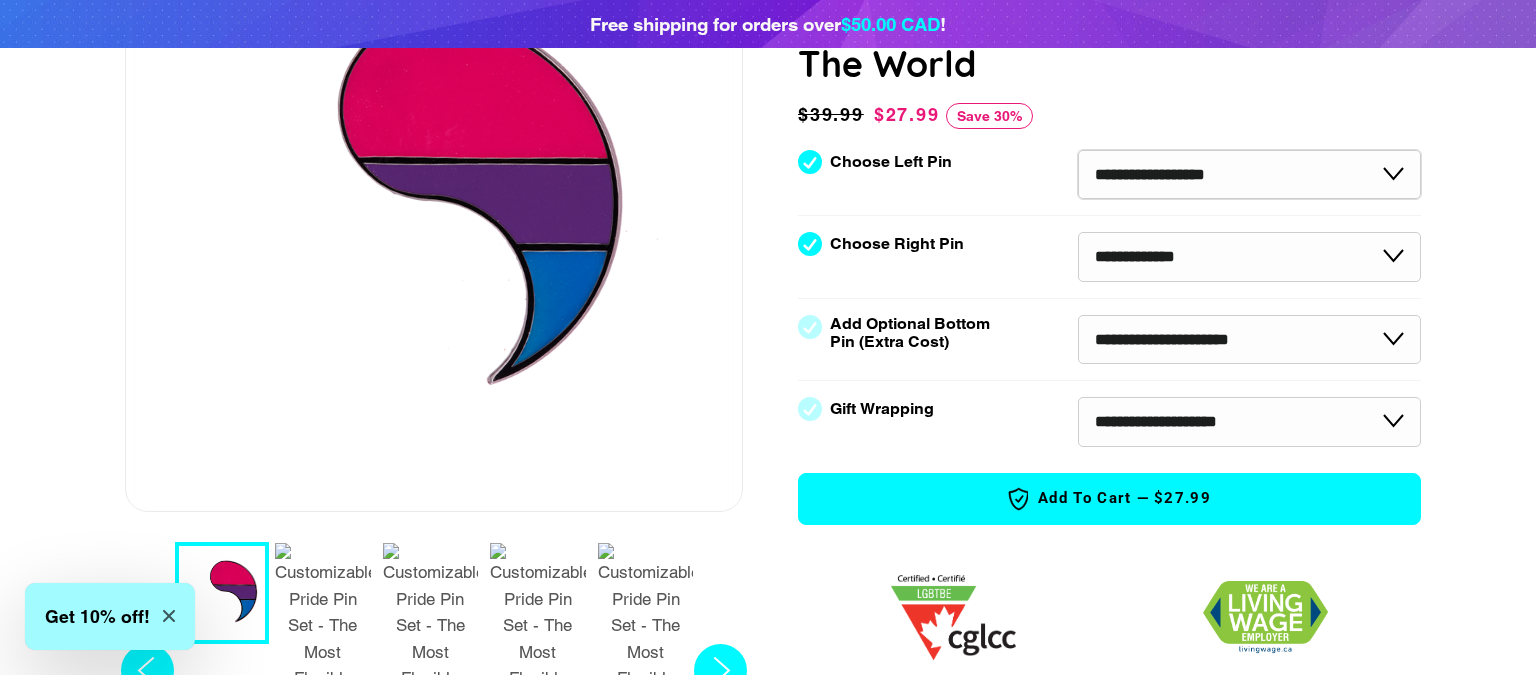 click on "**********" at bounding box center [1249, 175] 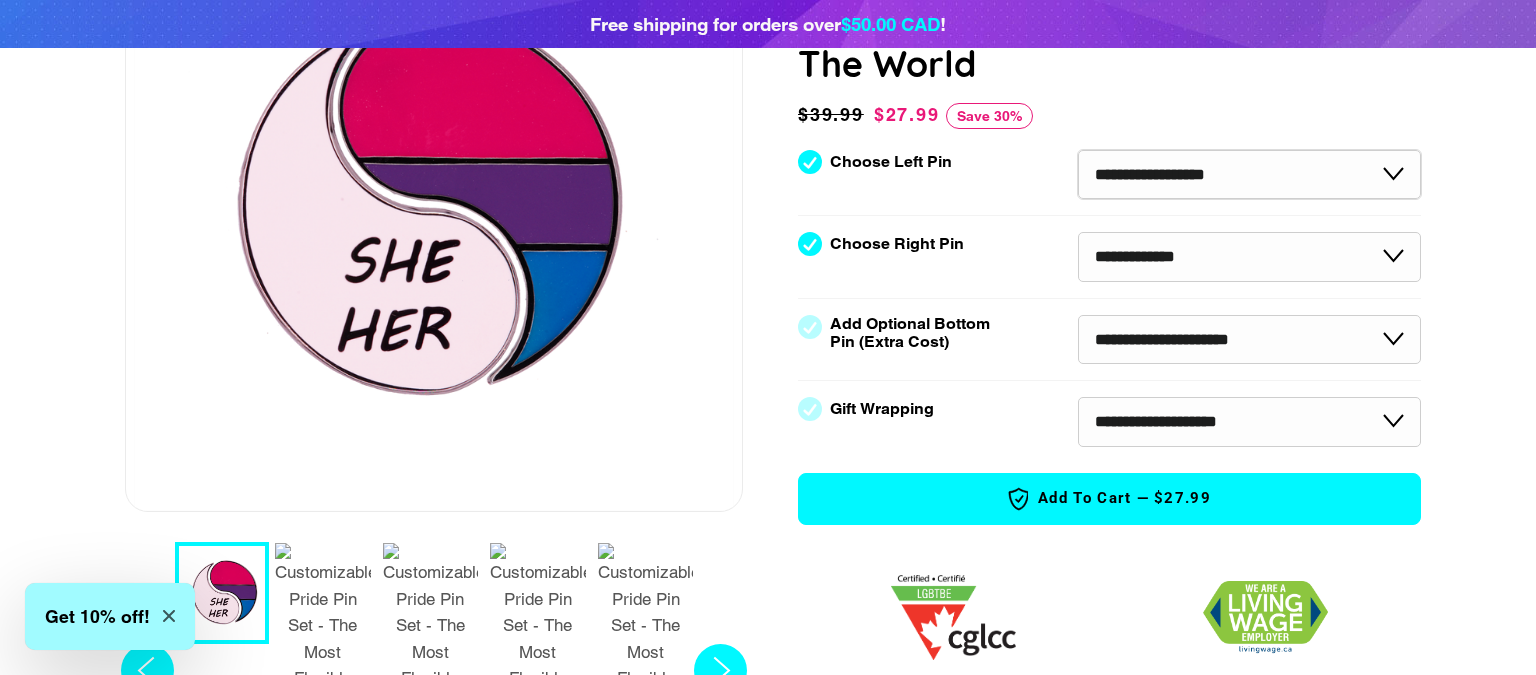 select on "**********" 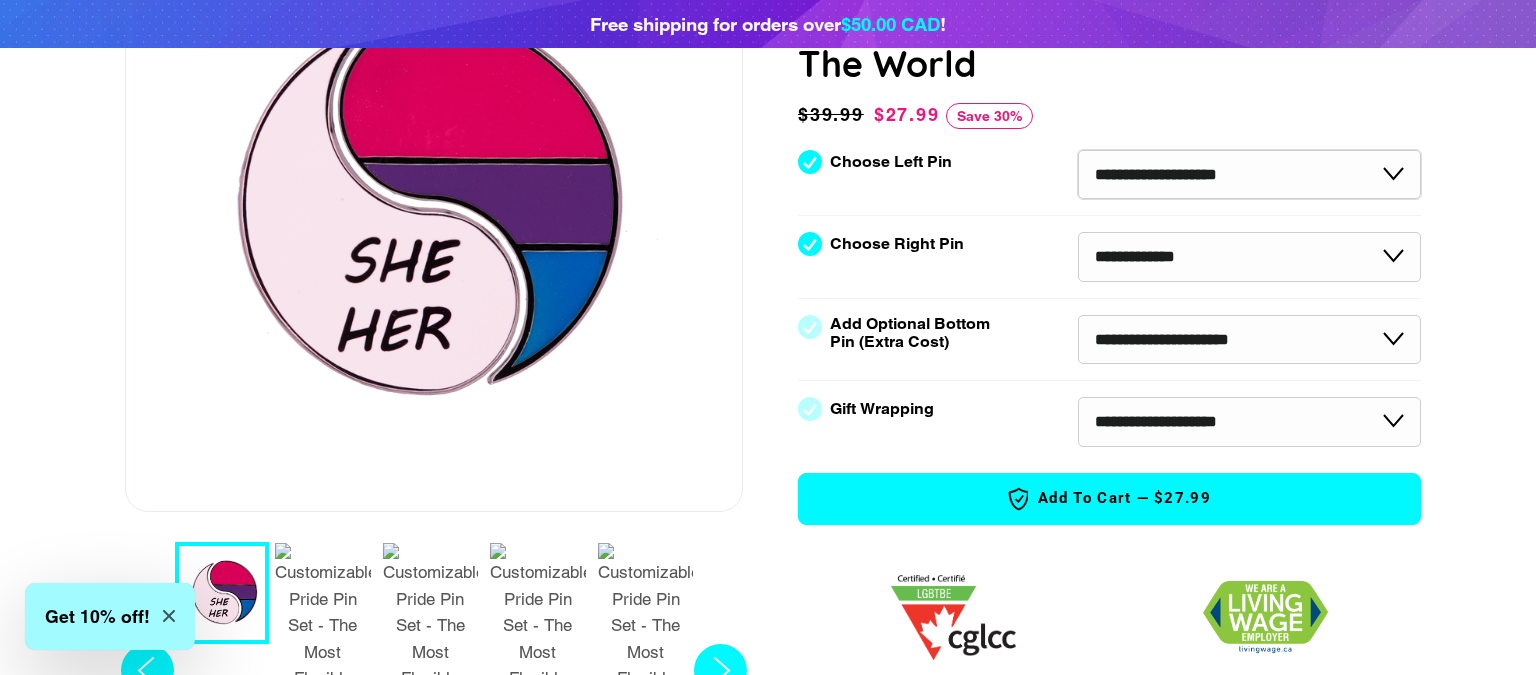 click on "**********" at bounding box center [0, 0] 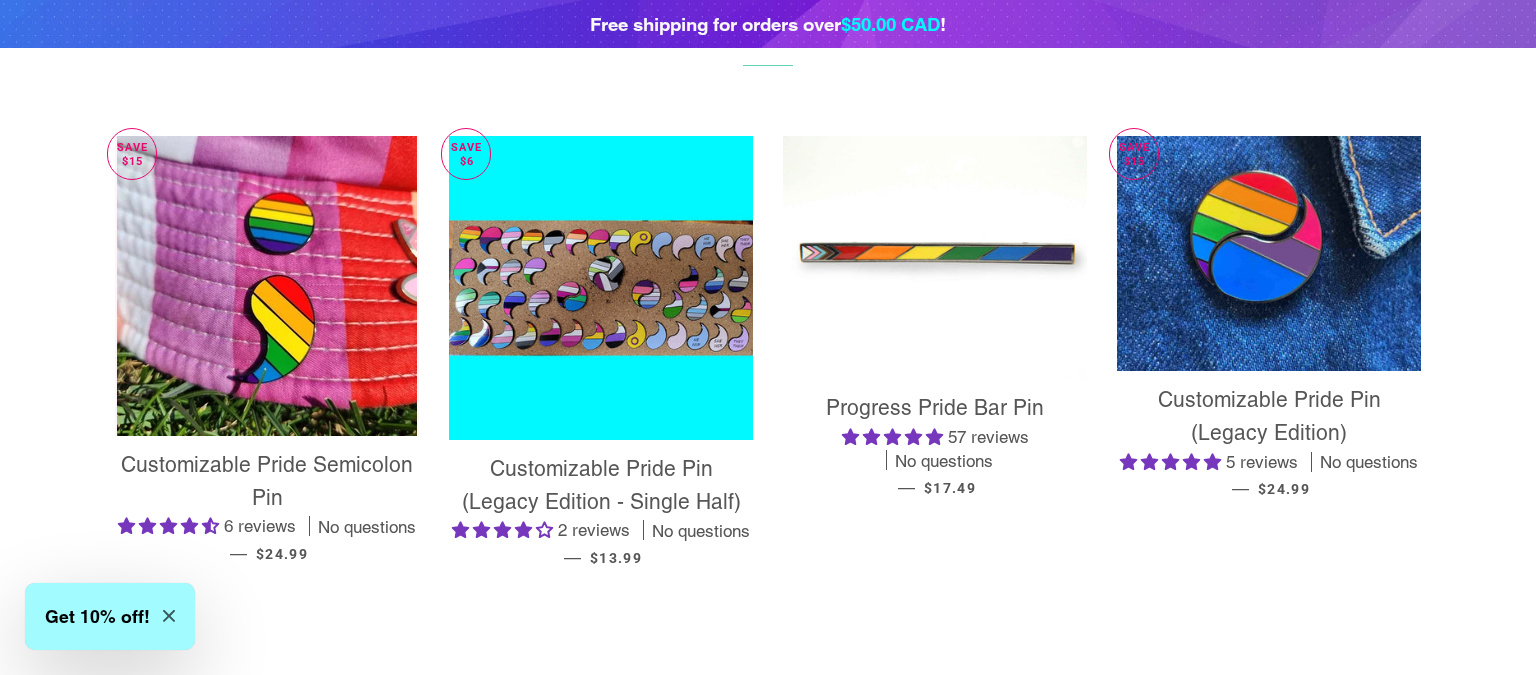 scroll, scrollTop: 1693, scrollLeft: 0, axis: vertical 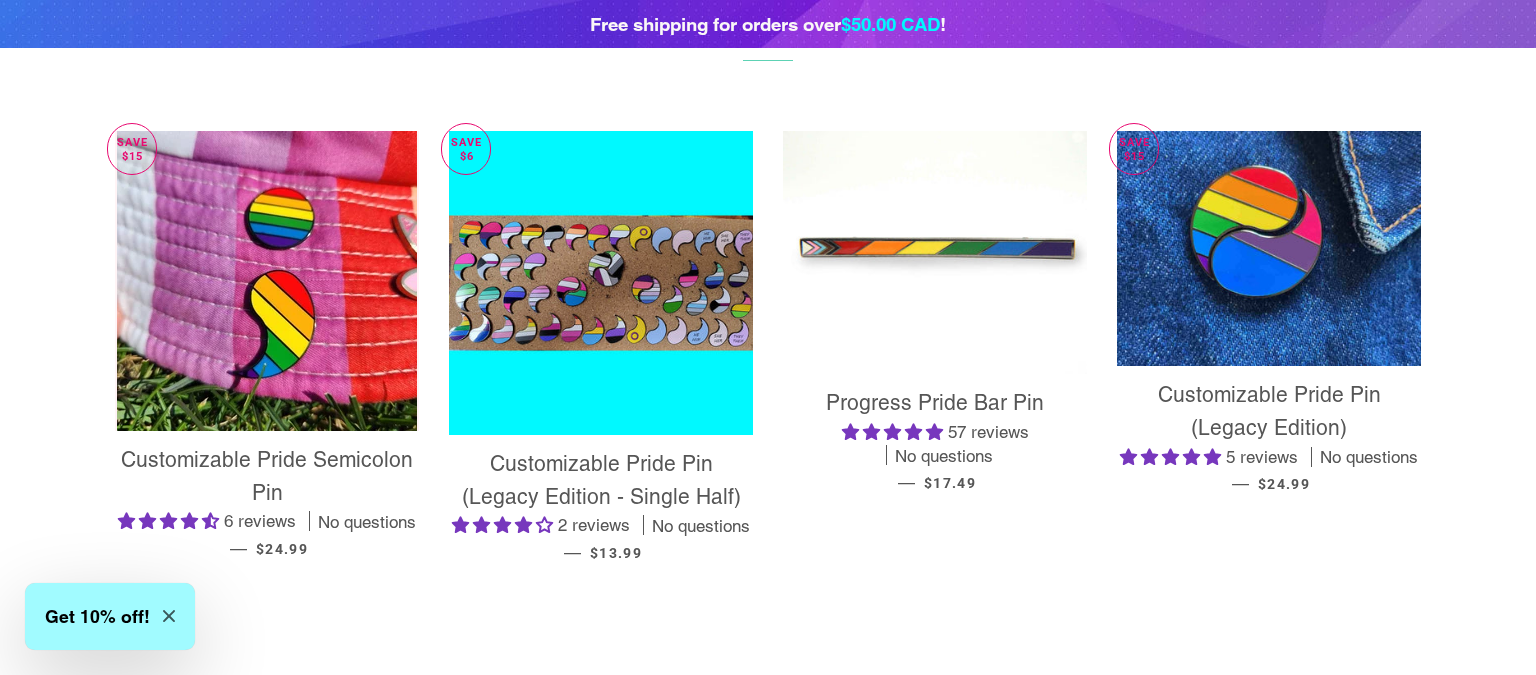 click on "Customizable Pride Pin (Legacy Edition)" at bounding box center [1269, 411] 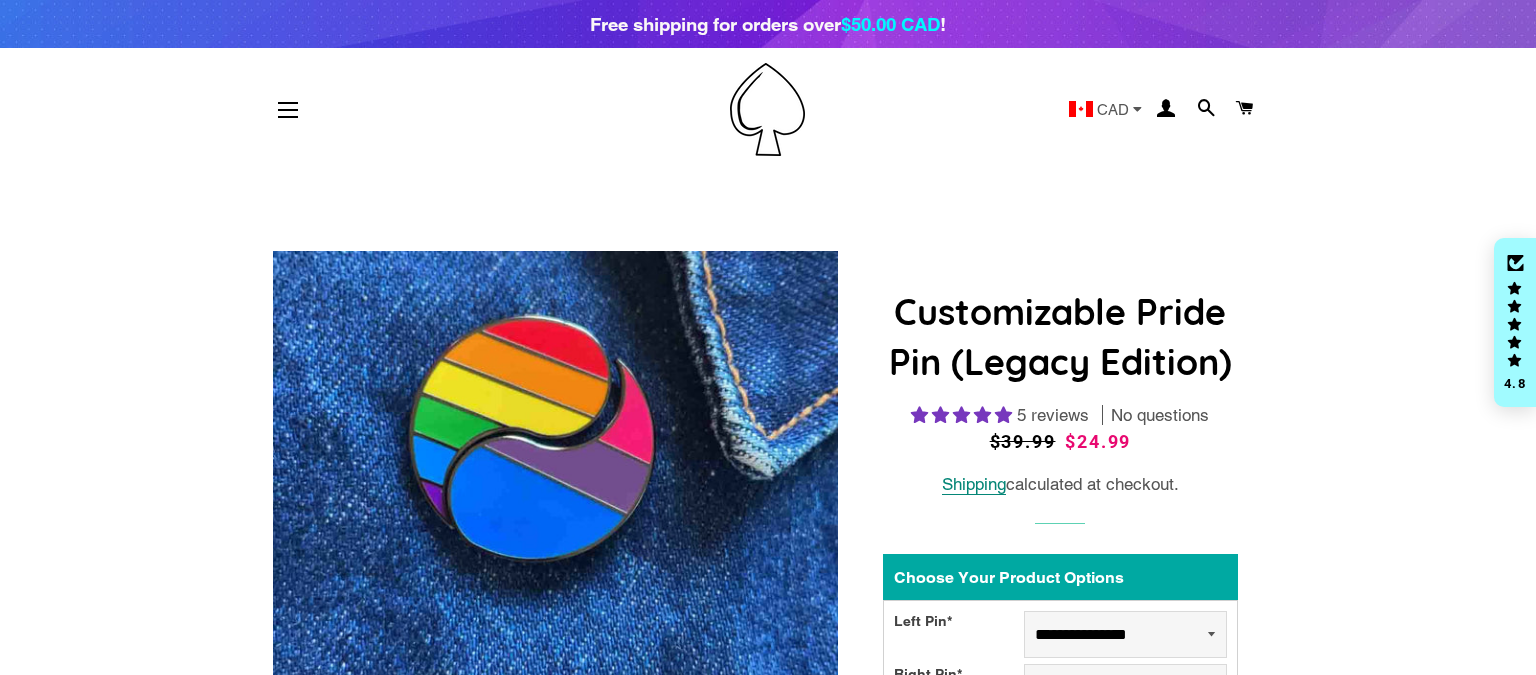 scroll, scrollTop: 0, scrollLeft: 0, axis: both 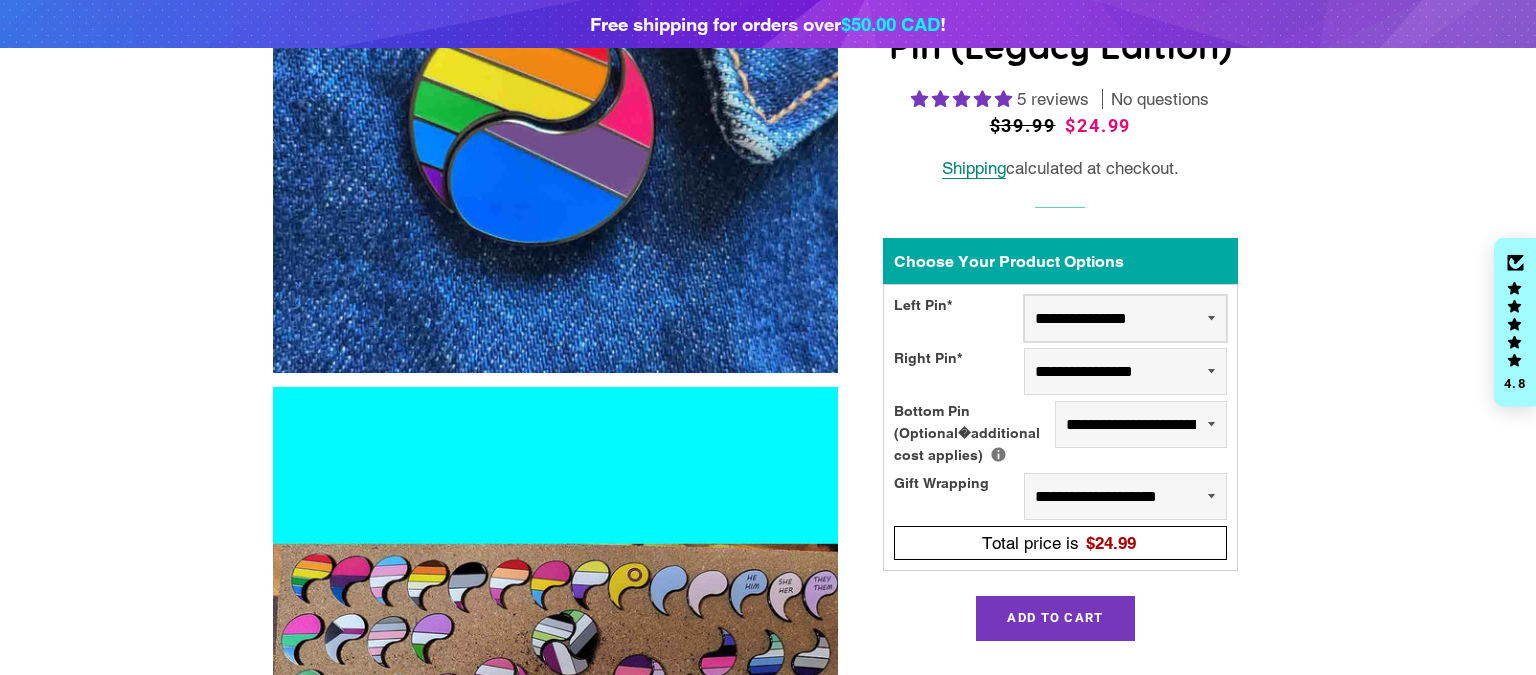 click on "**********" at bounding box center (1125, 318) 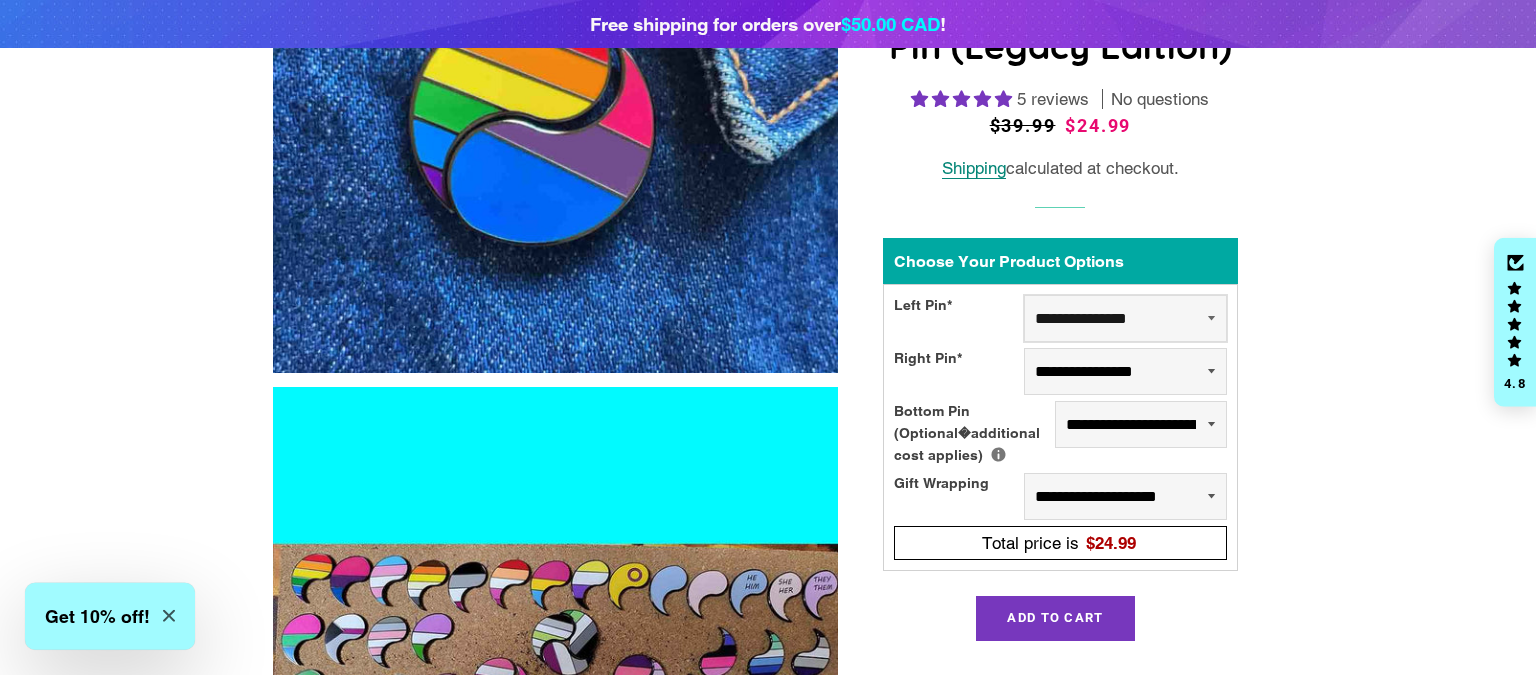 click on "[FIRST]" at bounding box center [768, 3293] 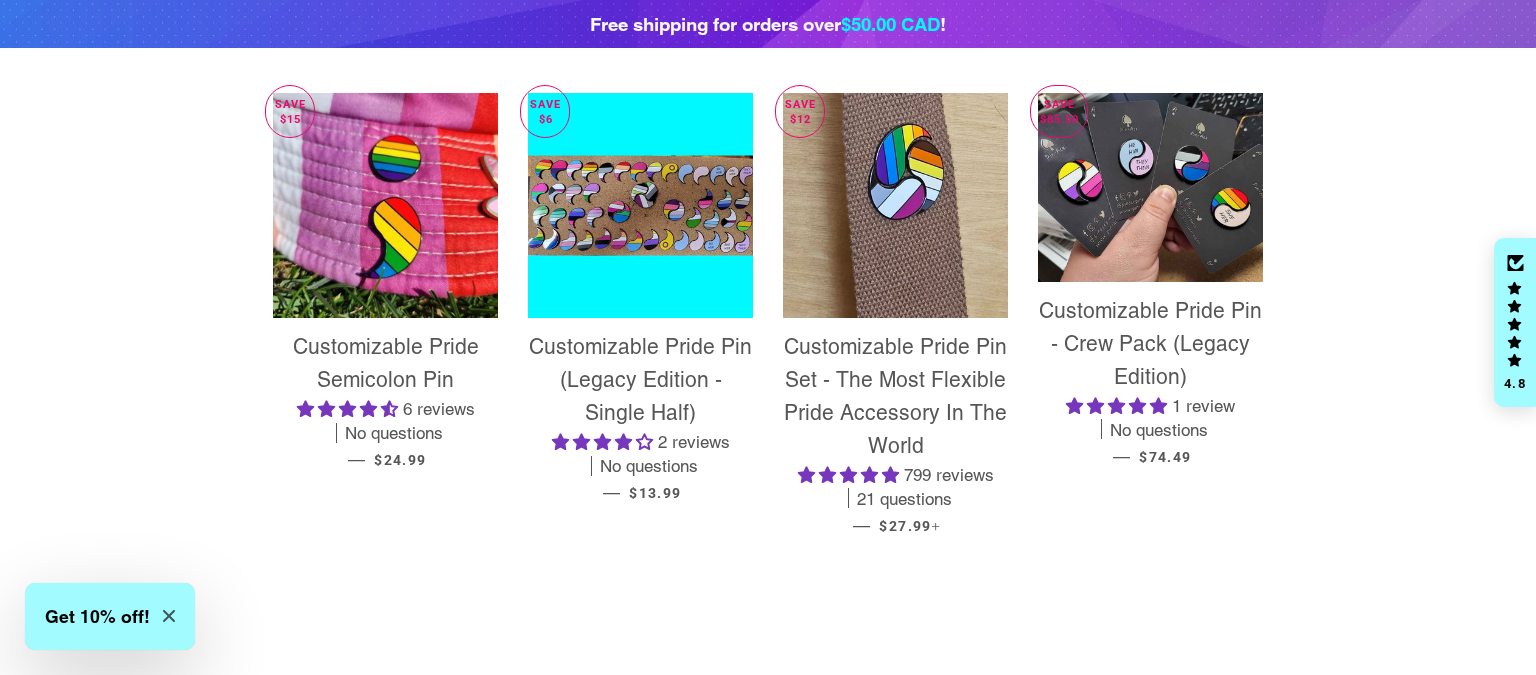 scroll, scrollTop: 6361, scrollLeft: 0, axis: vertical 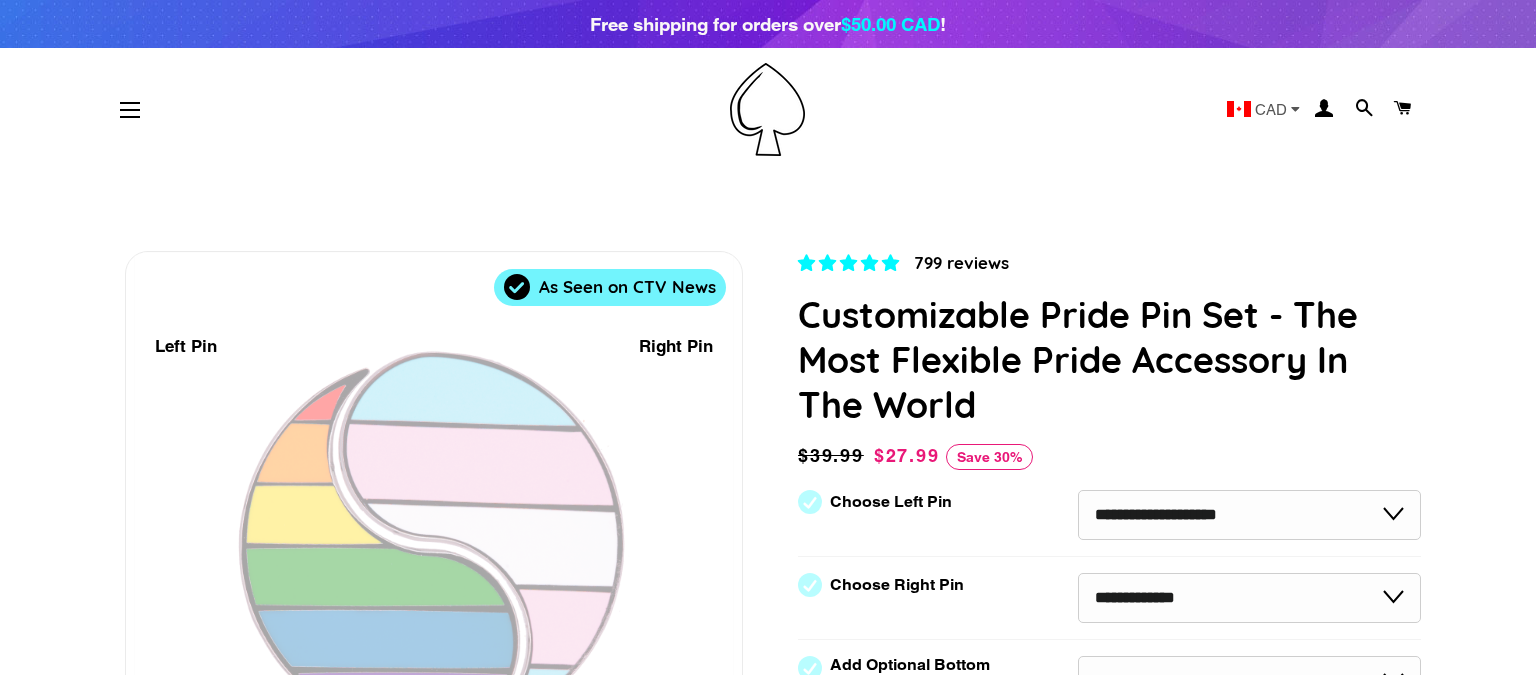 select on "**********" 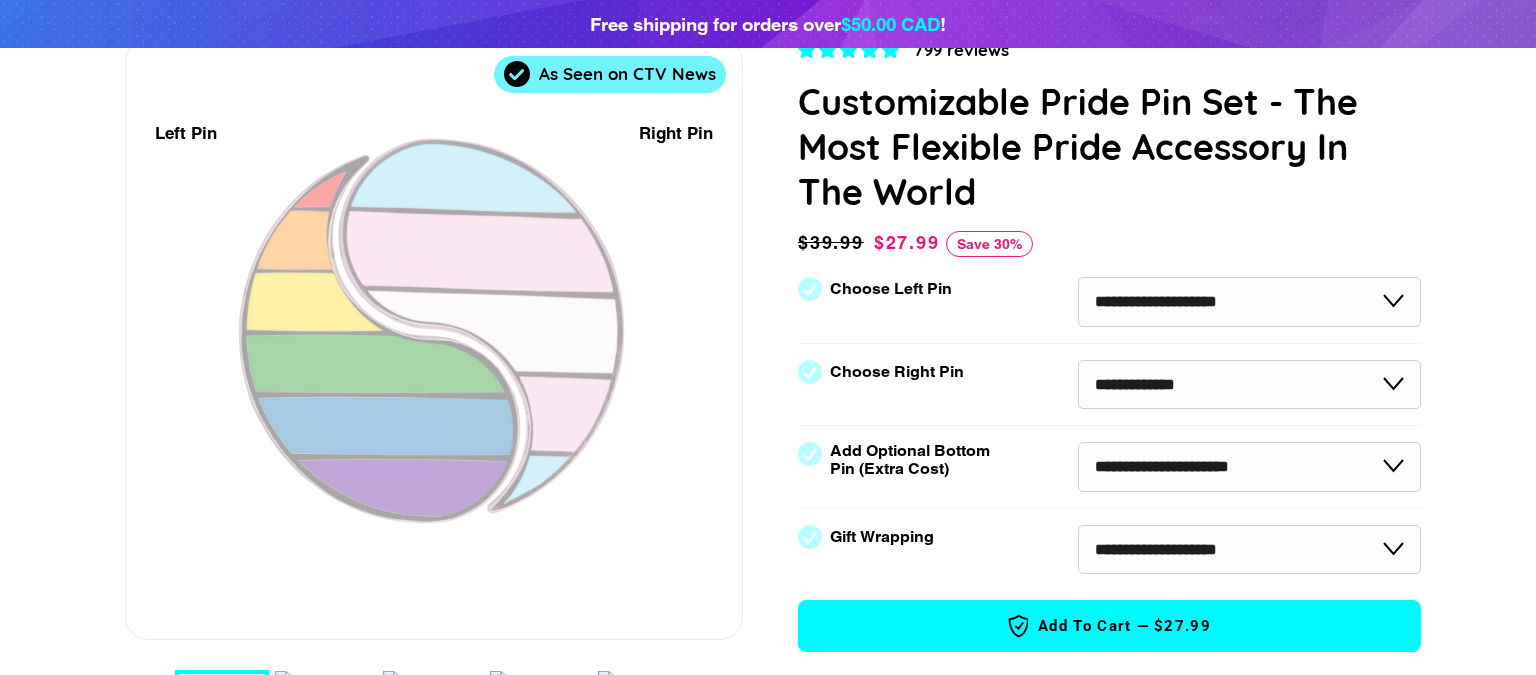 scroll, scrollTop: 31, scrollLeft: 0, axis: vertical 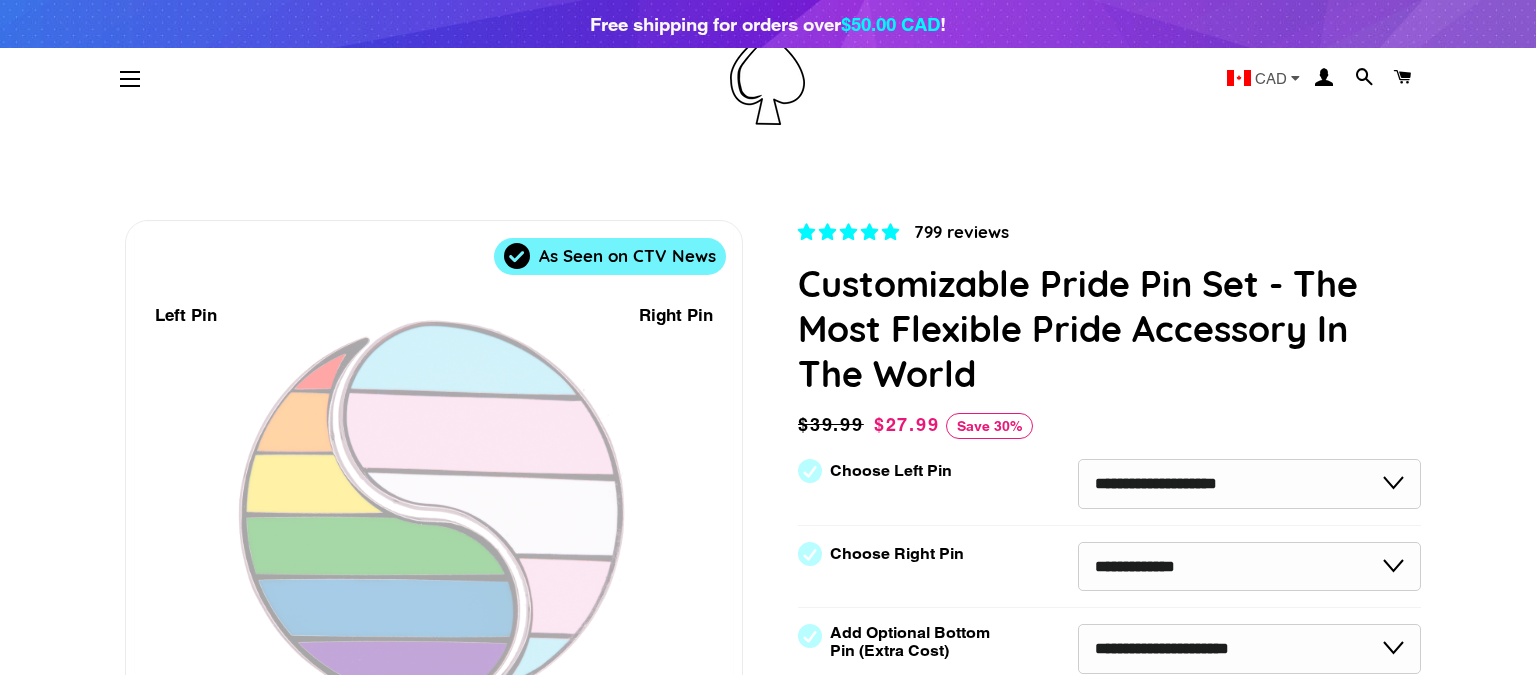 select on "**********" 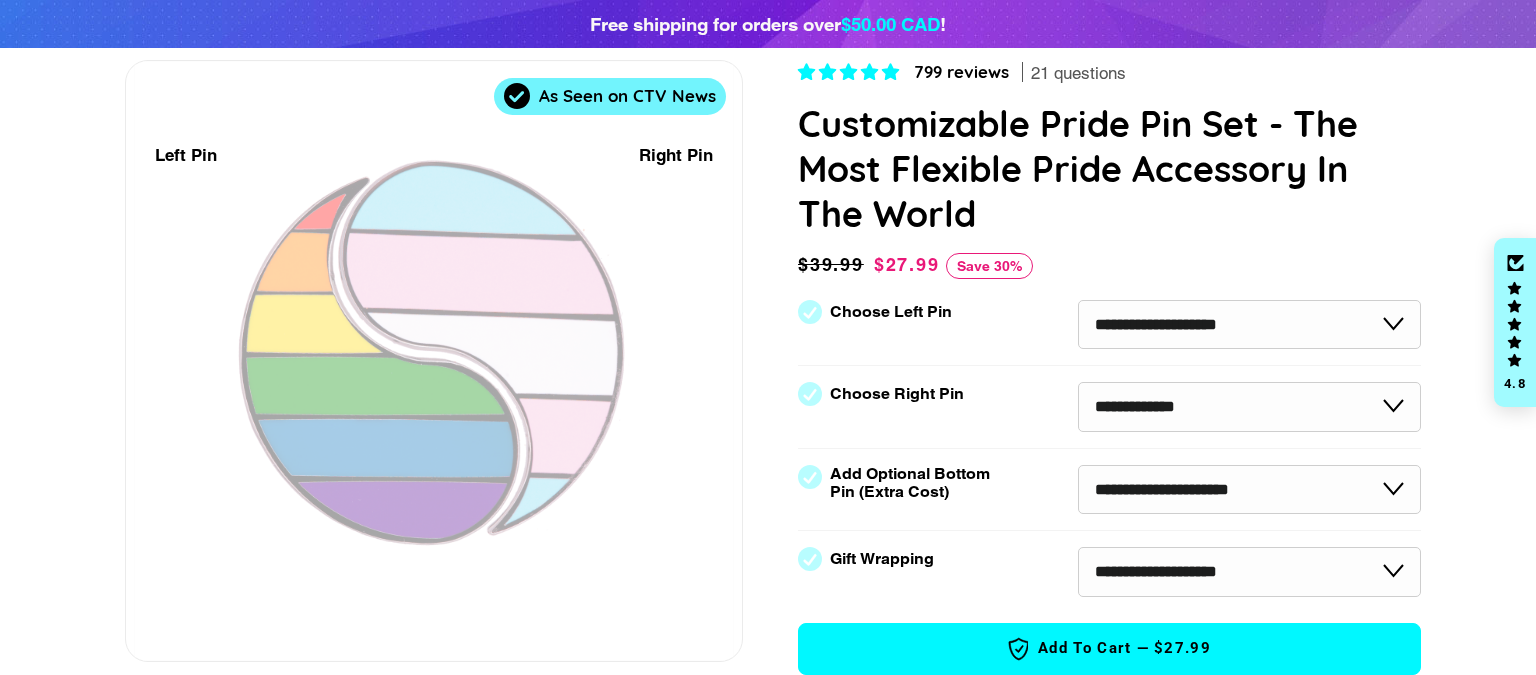 scroll, scrollTop: 192, scrollLeft: 0, axis: vertical 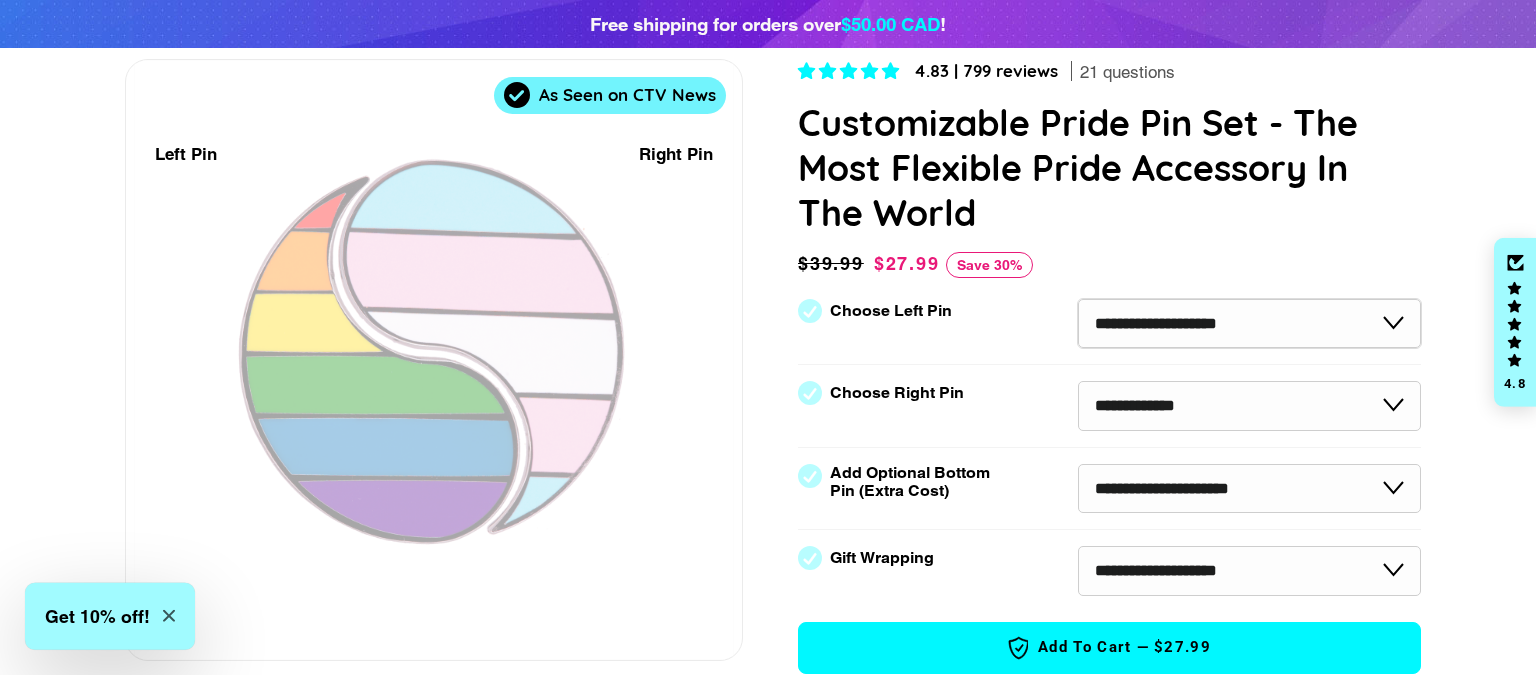 click on "**********" at bounding box center [1249, 324] 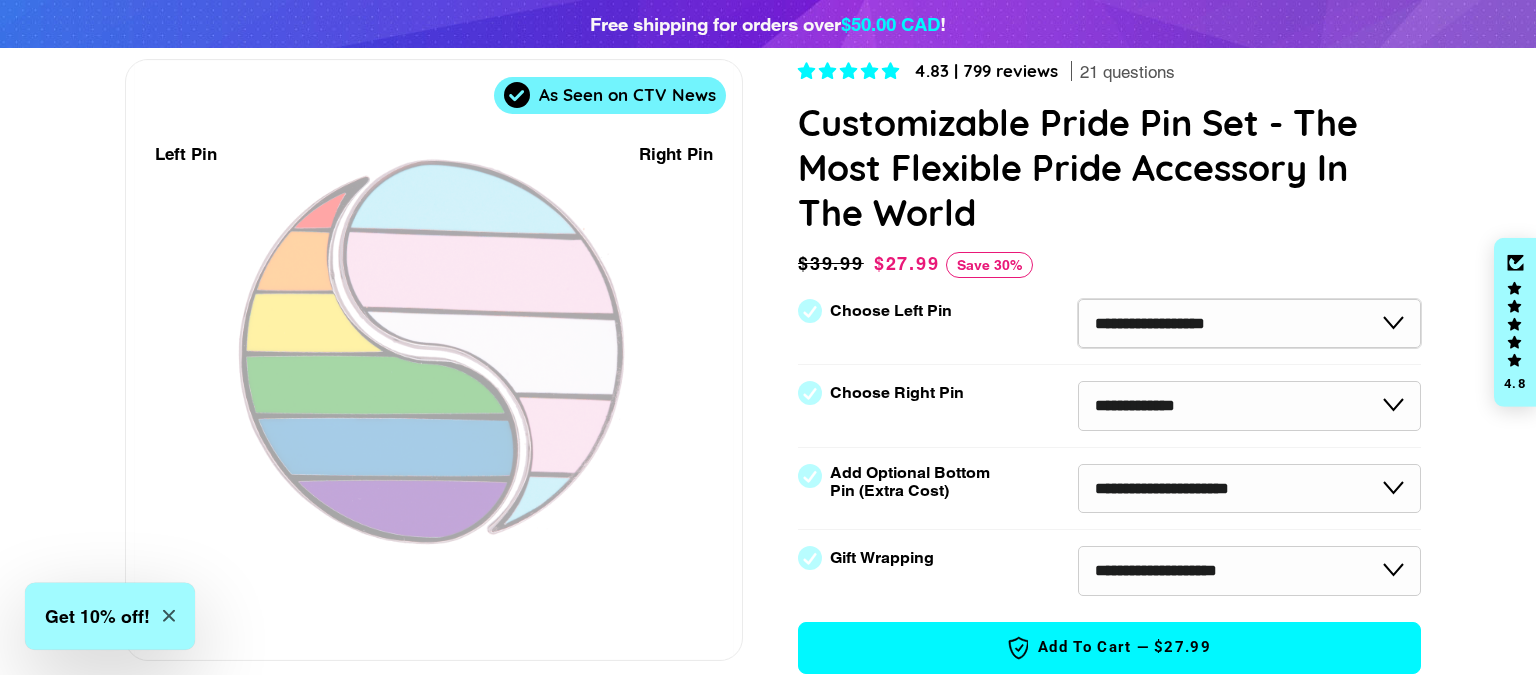 click on "**********" at bounding box center (0, 0) 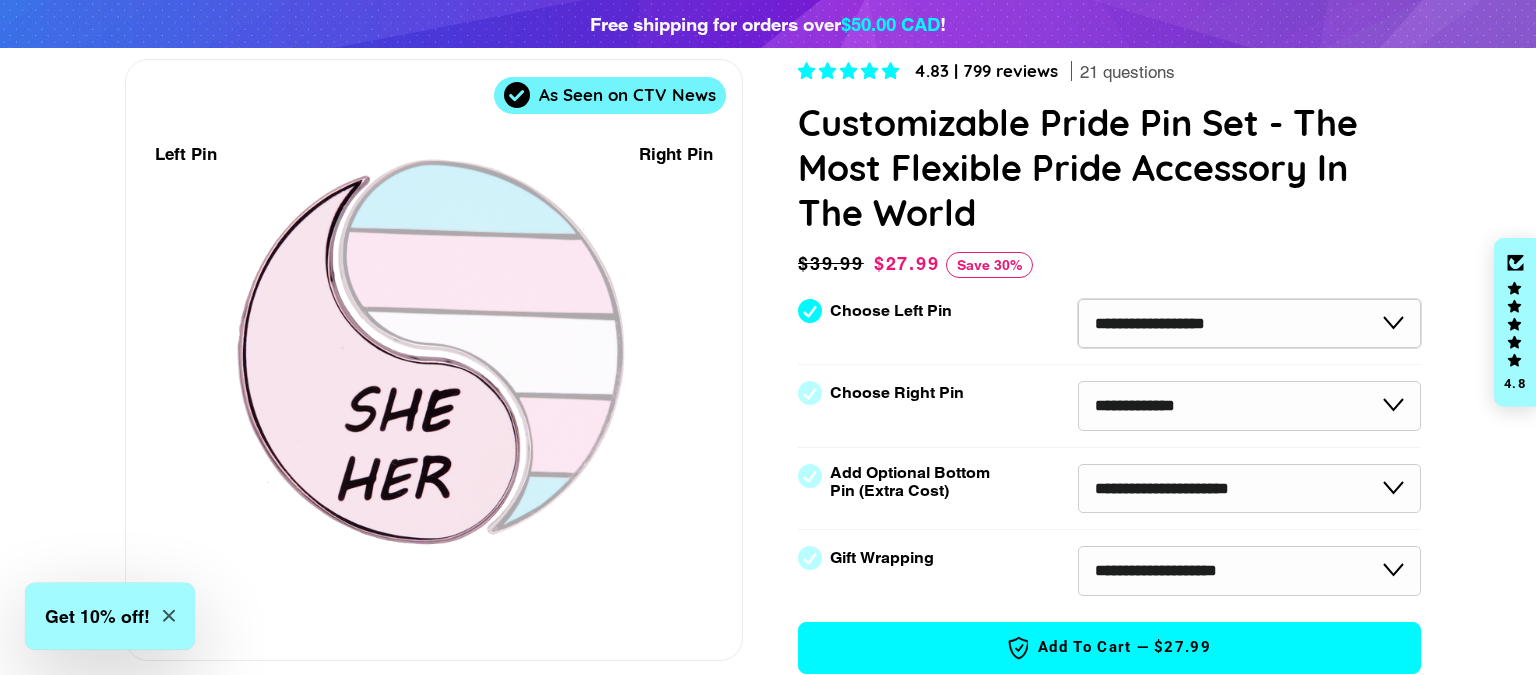 click on "**********" at bounding box center (1249, 324) 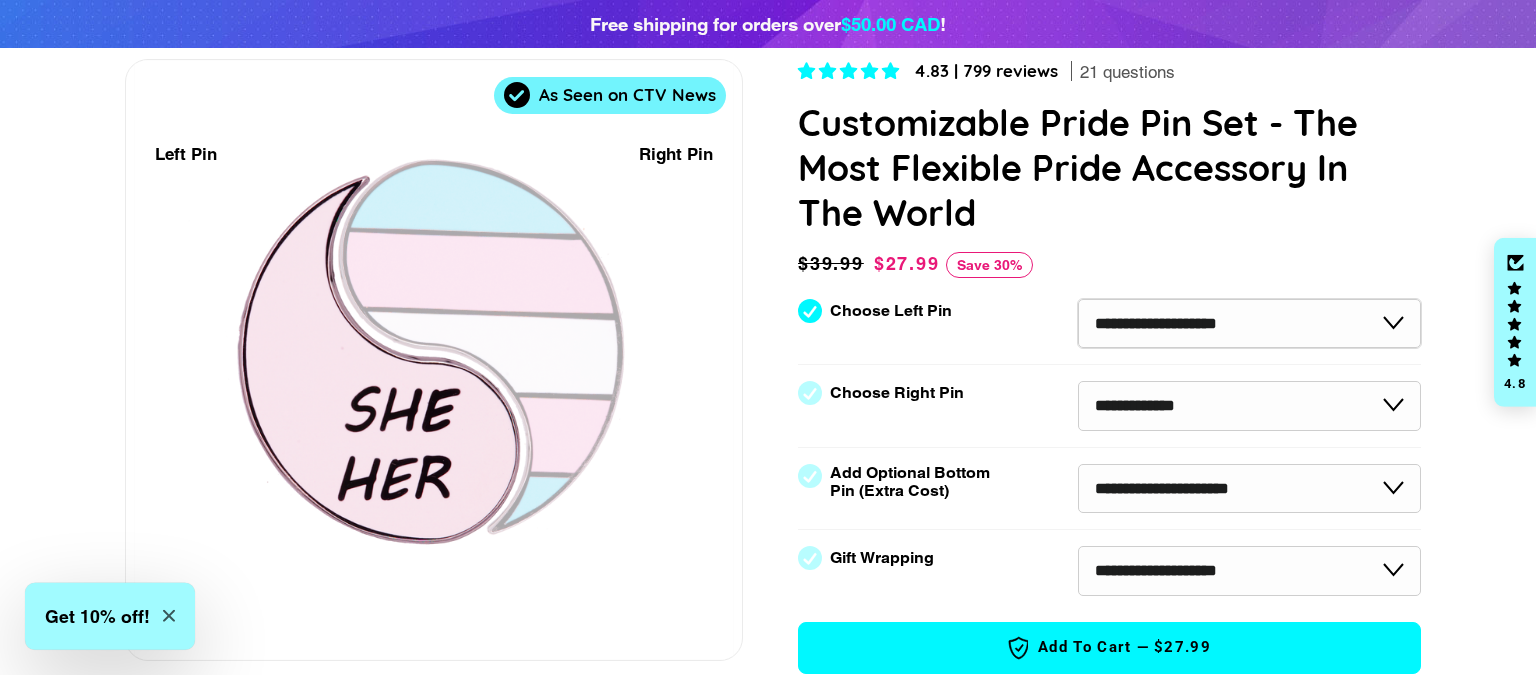 click on "**********" at bounding box center (0, 0) 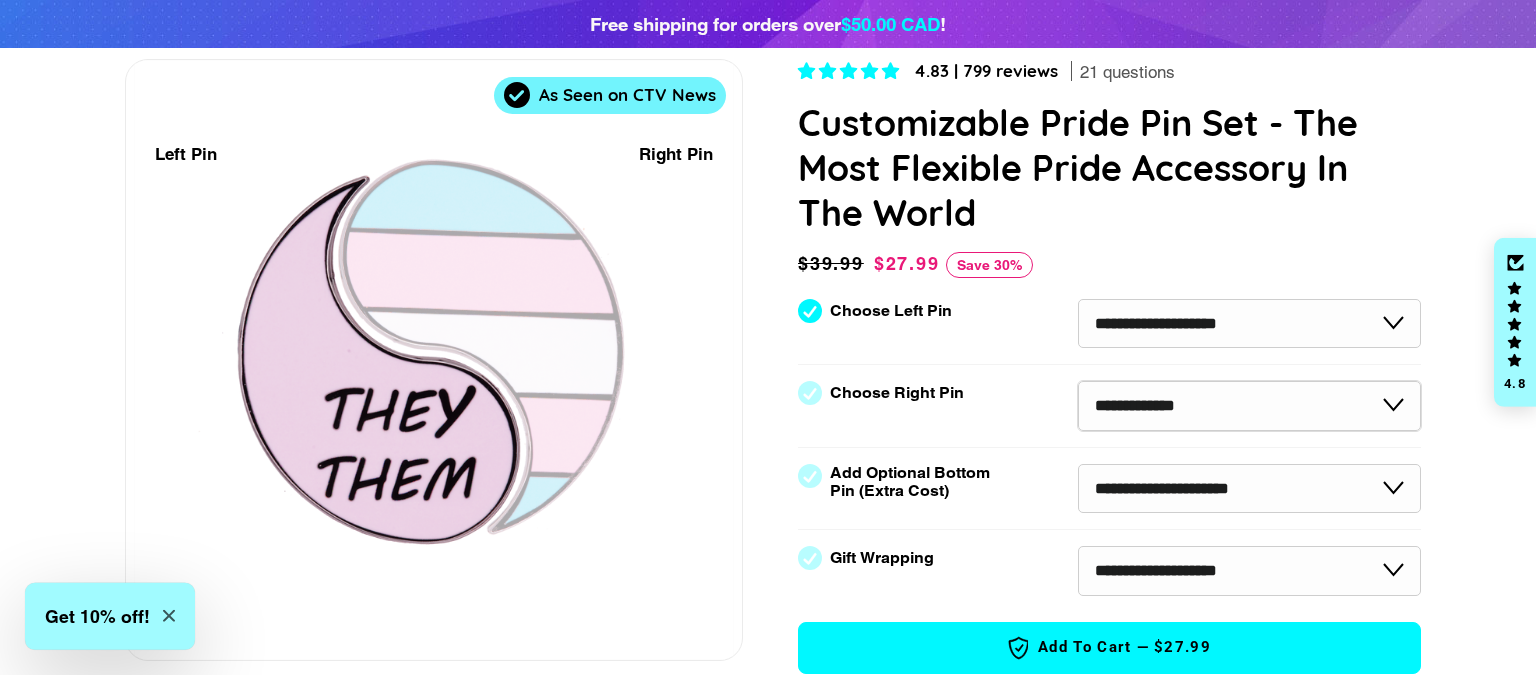click on "**********" at bounding box center [1249, 406] 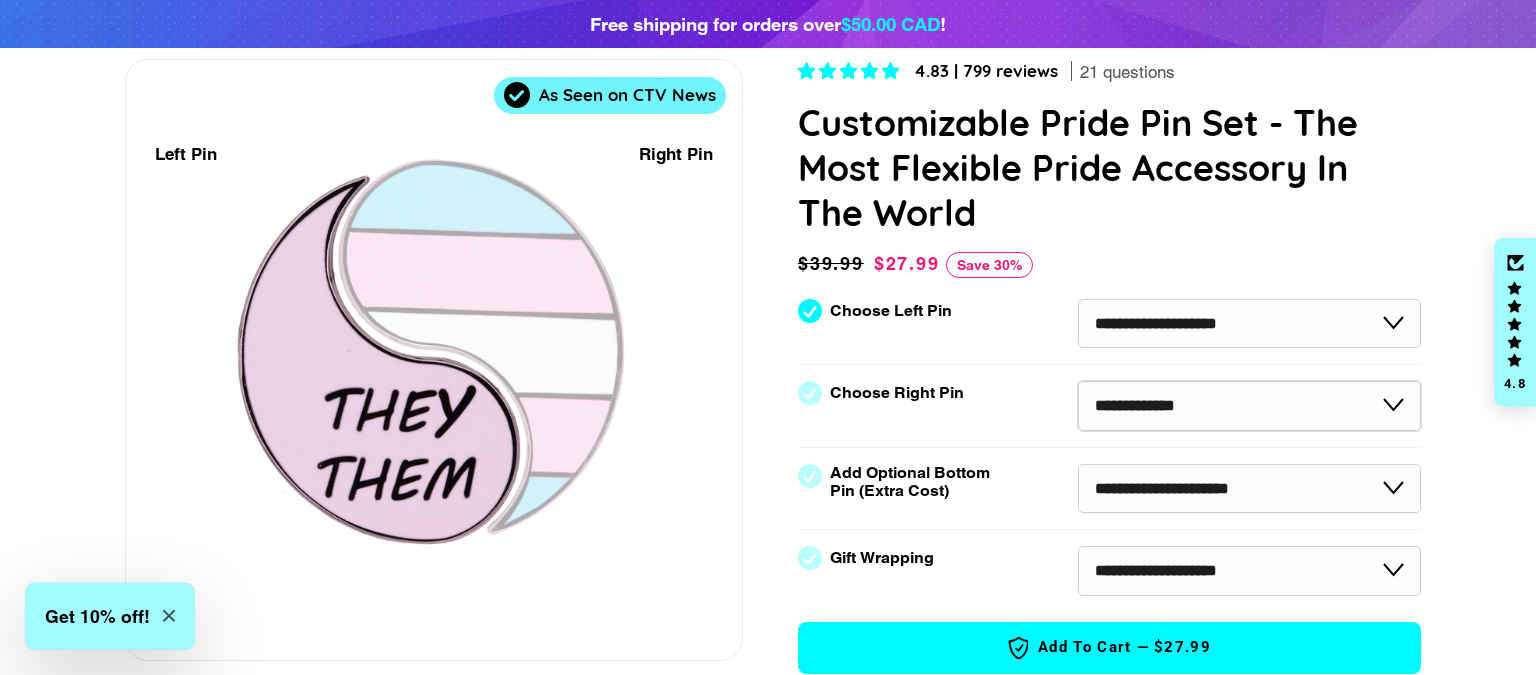 select on "**********" 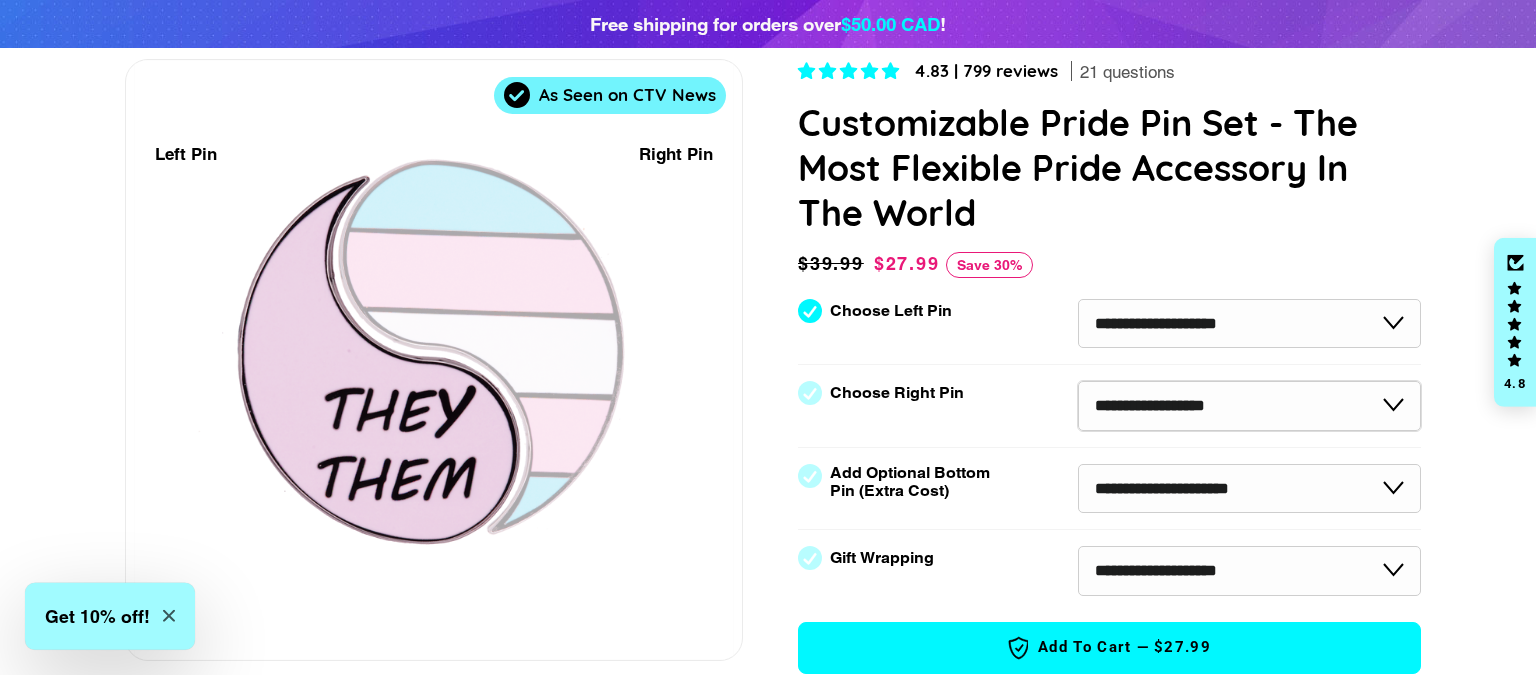 click on "**********" at bounding box center (0, 0) 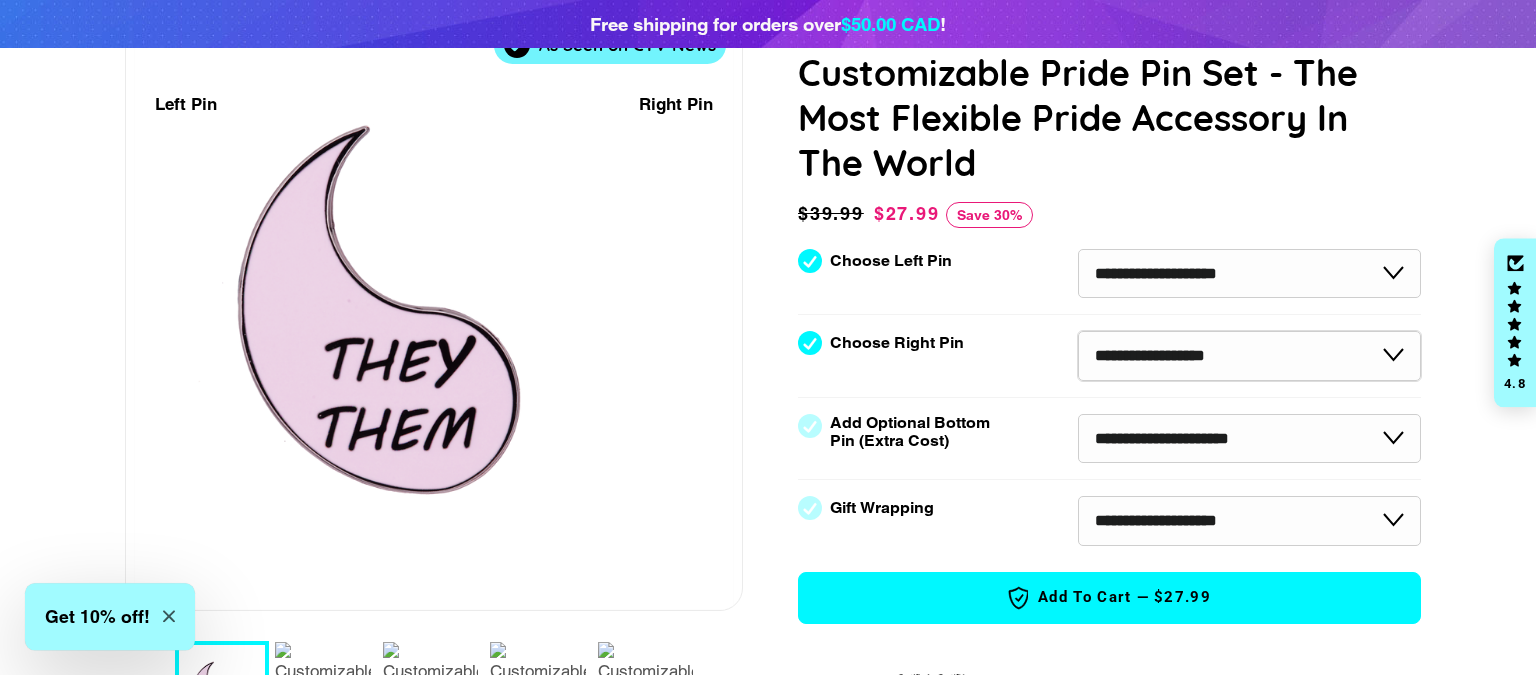 scroll, scrollTop: 244, scrollLeft: 0, axis: vertical 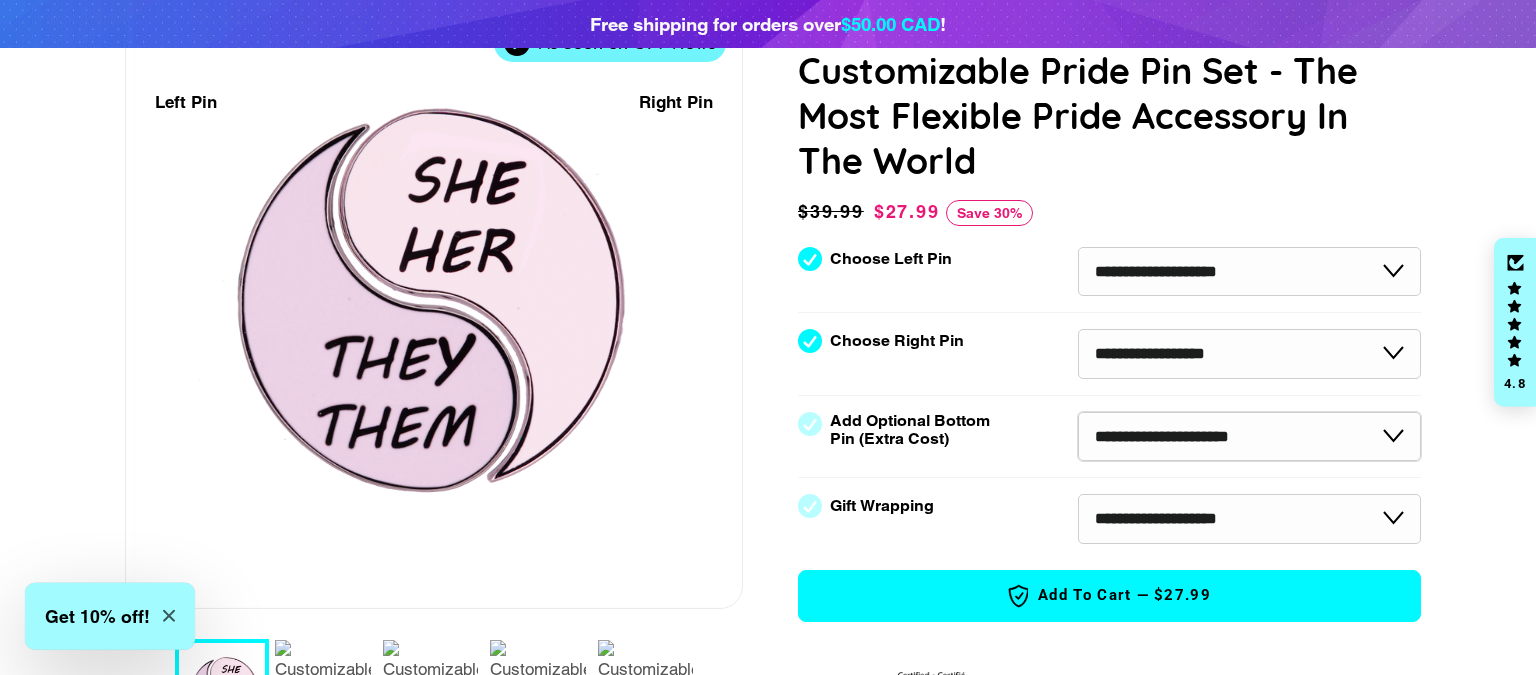 click on "**********" at bounding box center [1249, 437] 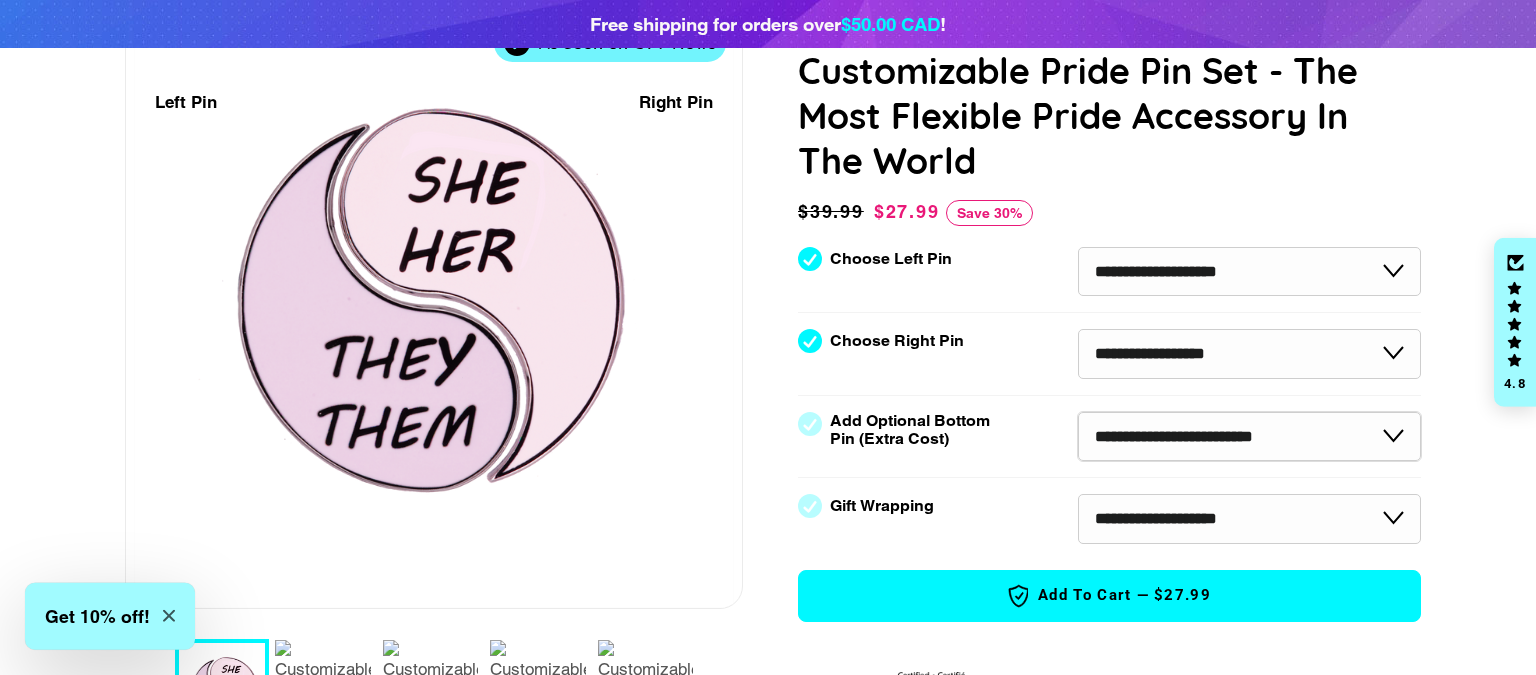 click on "**********" at bounding box center [0, 0] 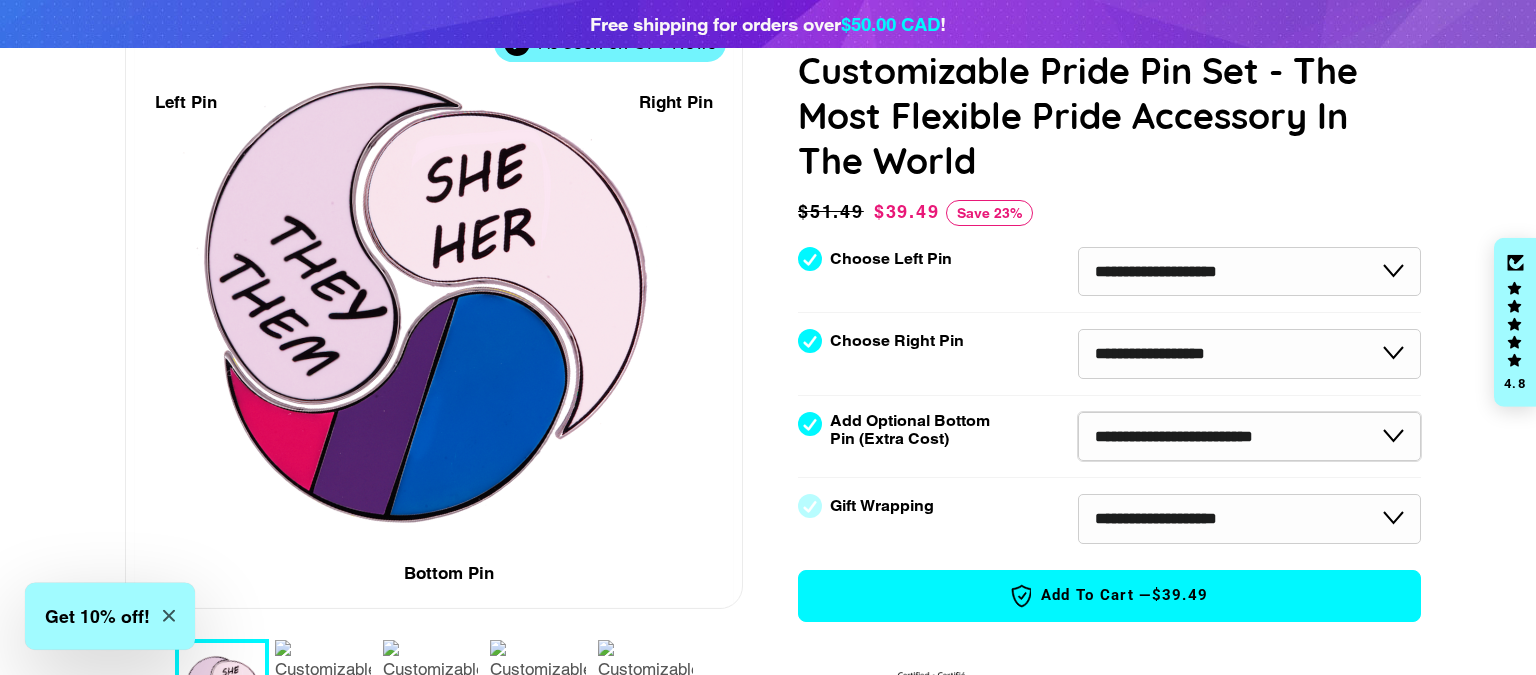 click on "**********" at bounding box center (1249, 437) 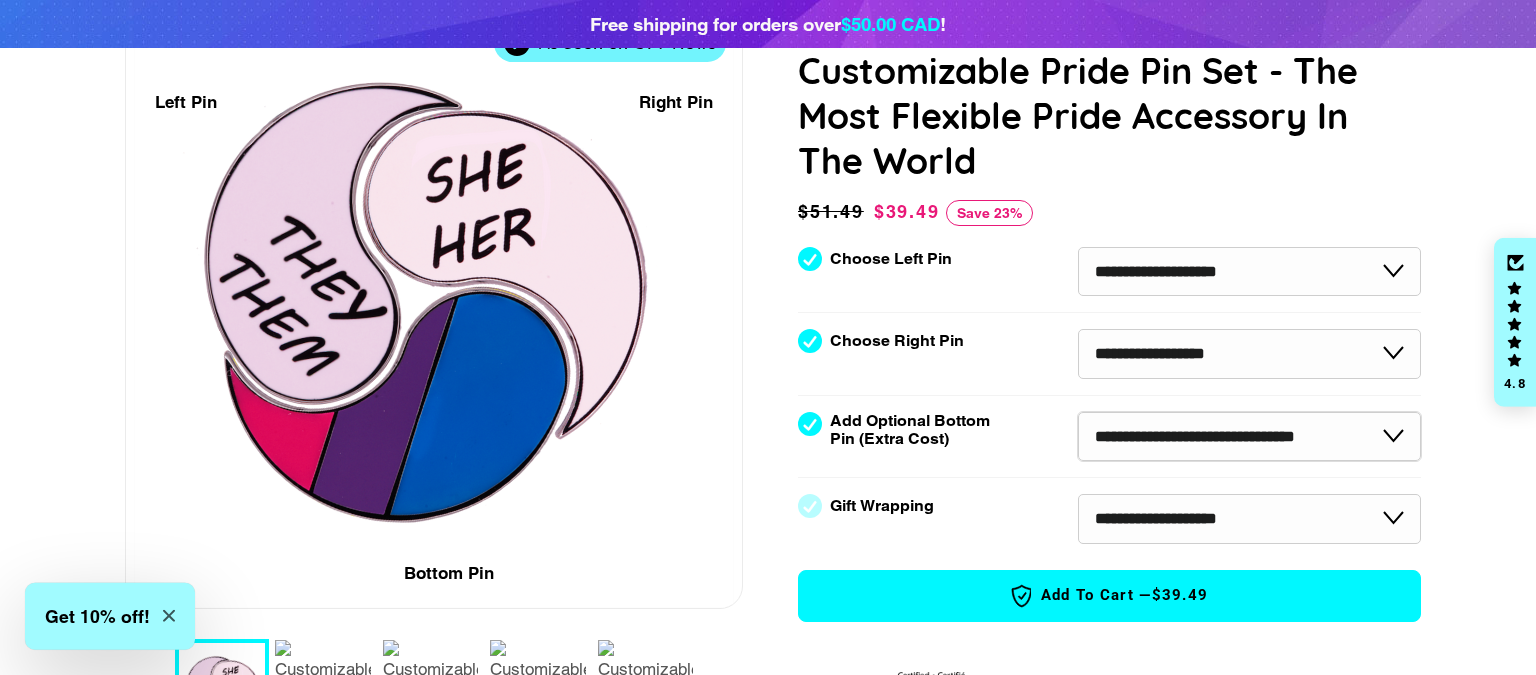 click on "**********" at bounding box center [0, 0] 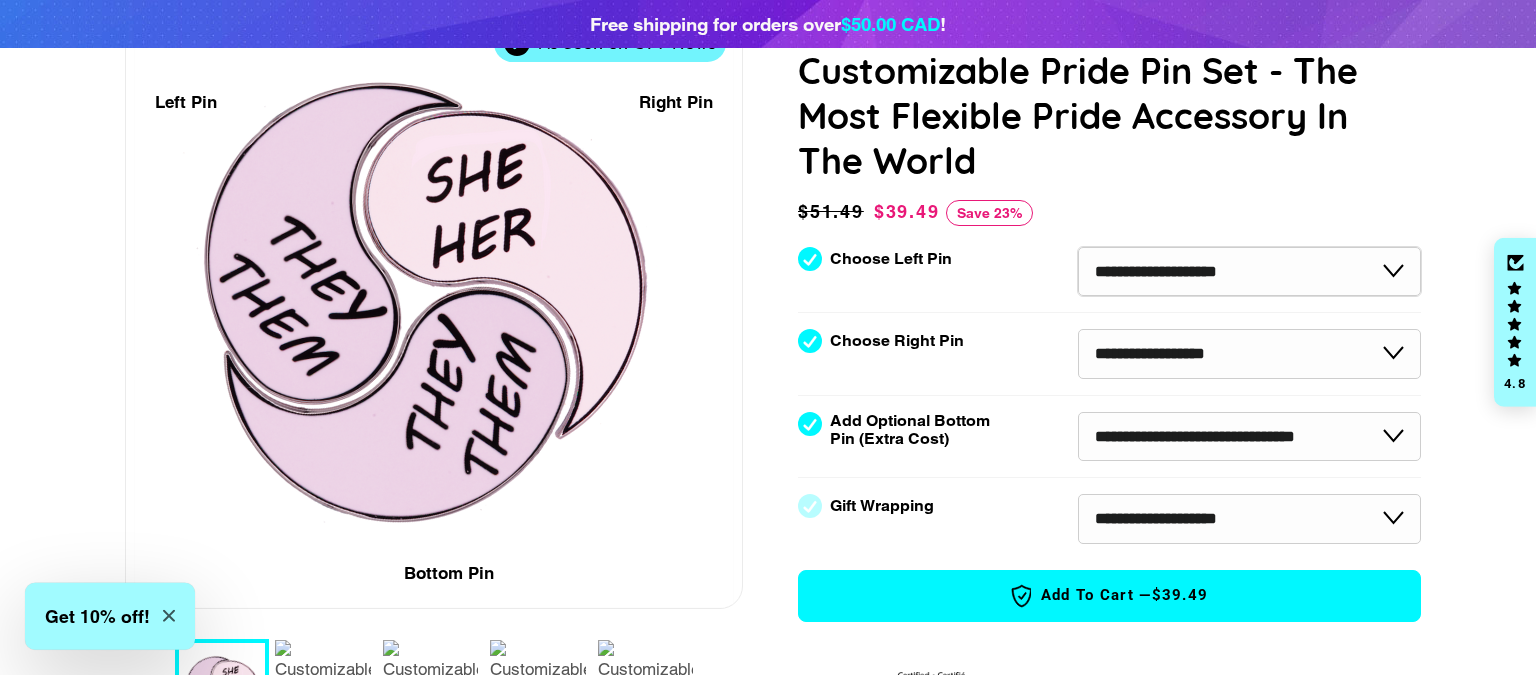 click on "**********" at bounding box center [1249, 272] 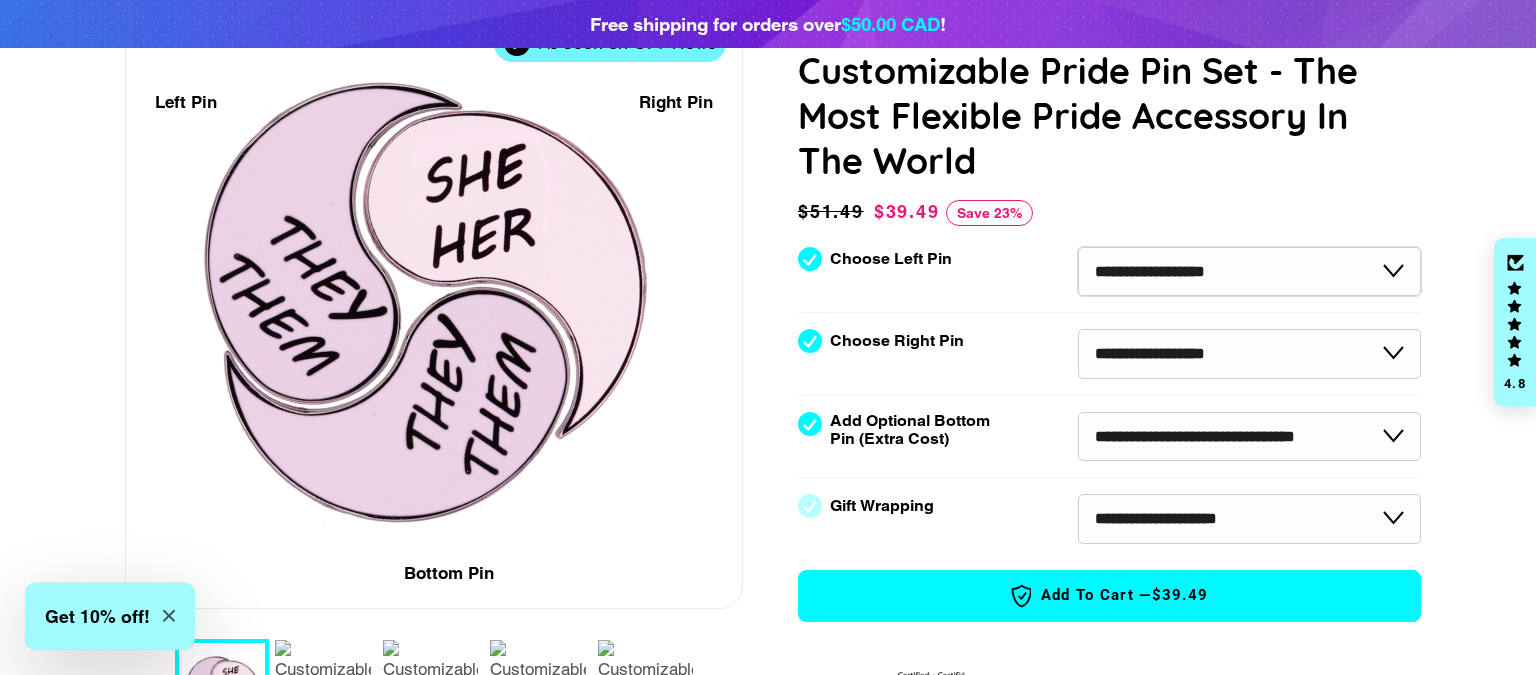click on "**********" at bounding box center (0, 0) 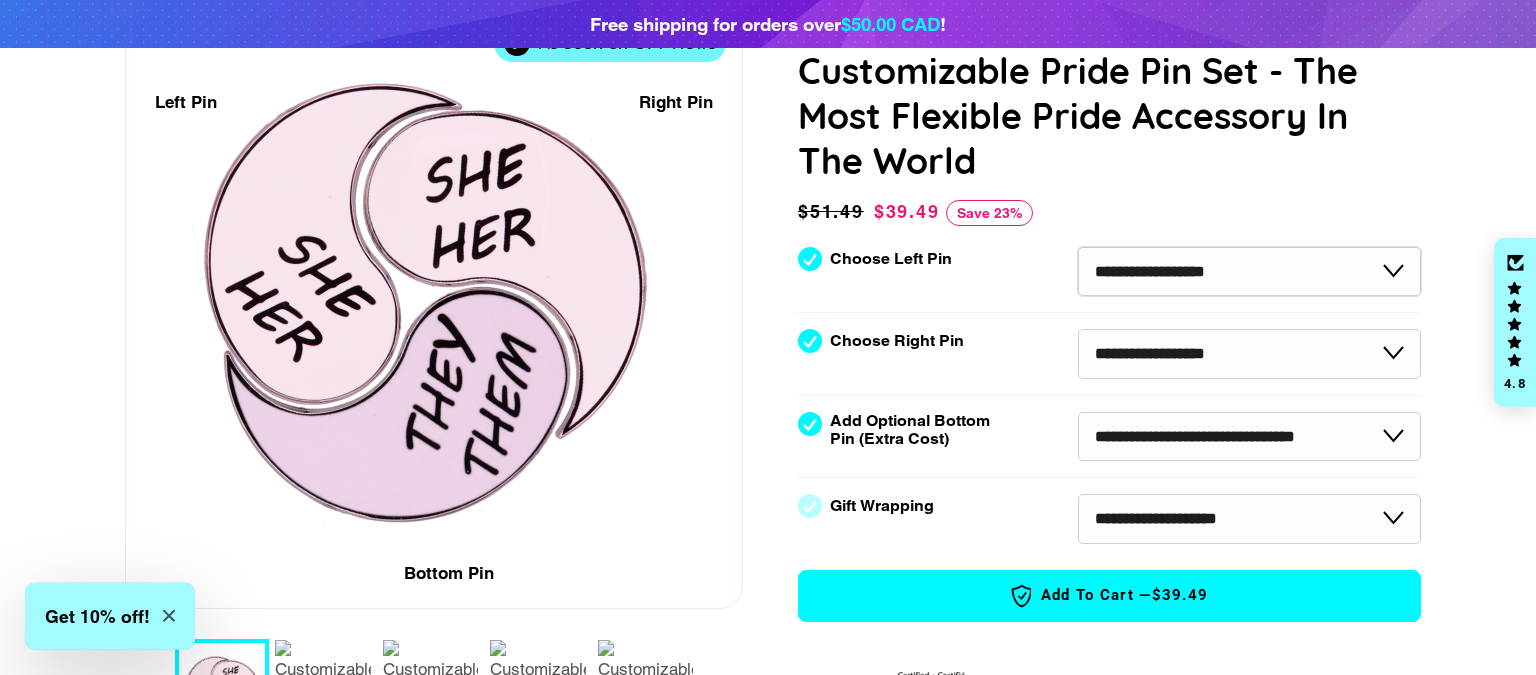 click on "**********" at bounding box center (1249, 272) 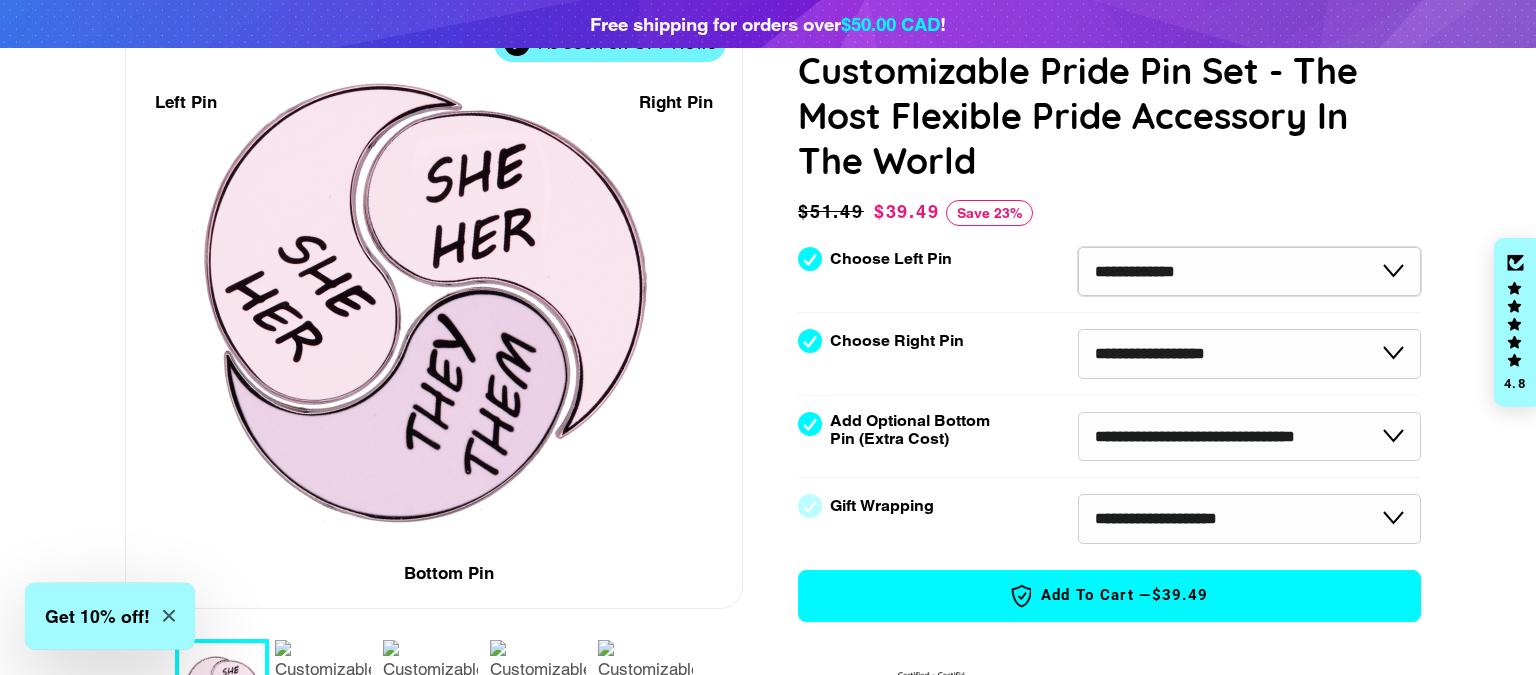 click on "**********" at bounding box center (0, 0) 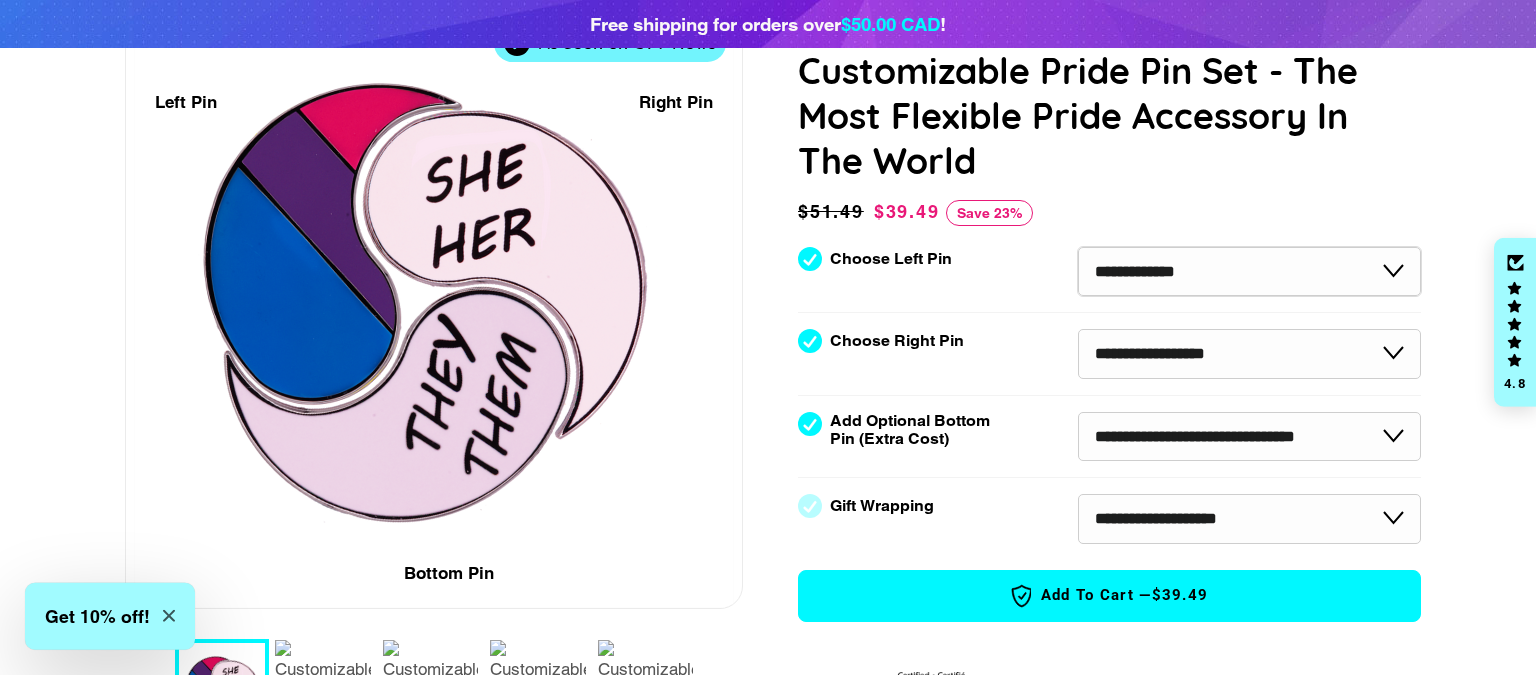 click on "**********" at bounding box center (1249, 272) 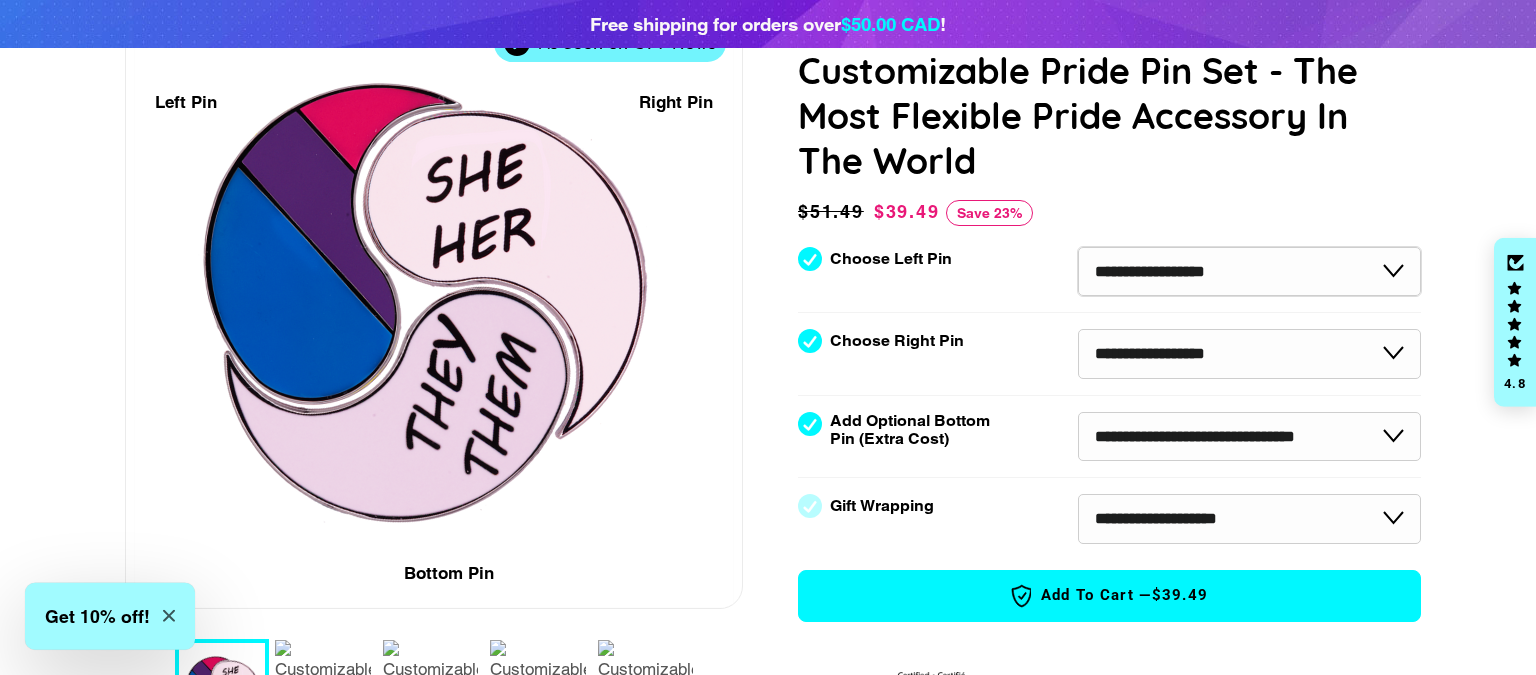 click on "**********" at bounding box center [0, 0] 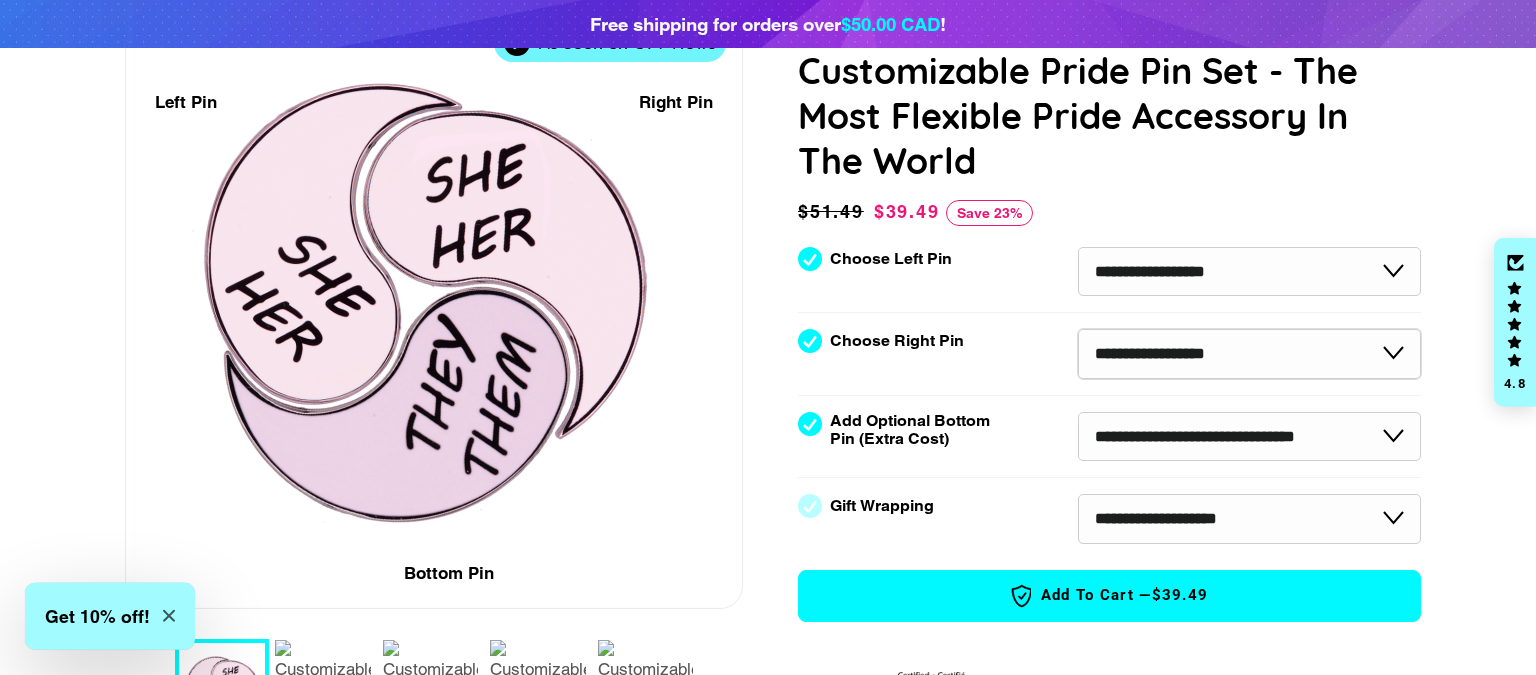 click on "**********" at bounding box center (1249, 354) 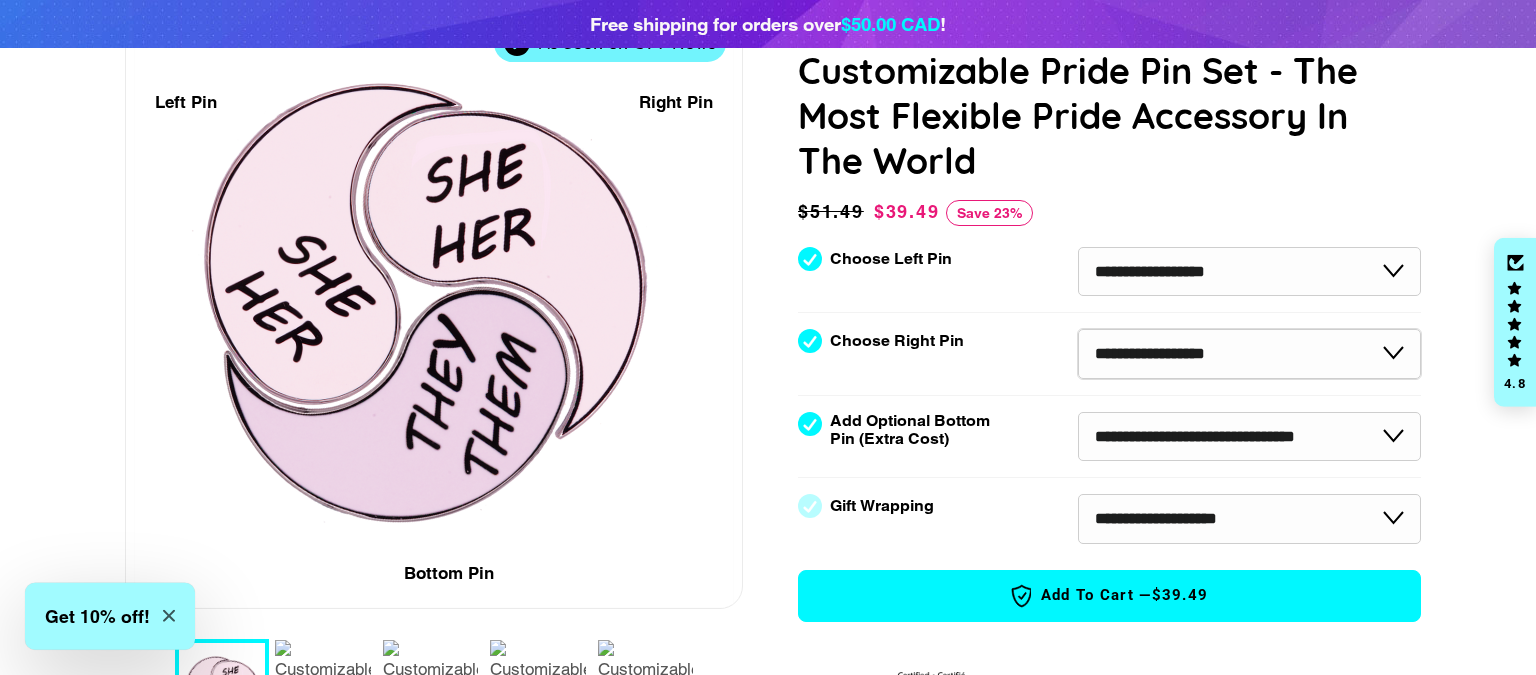 select on "**********" 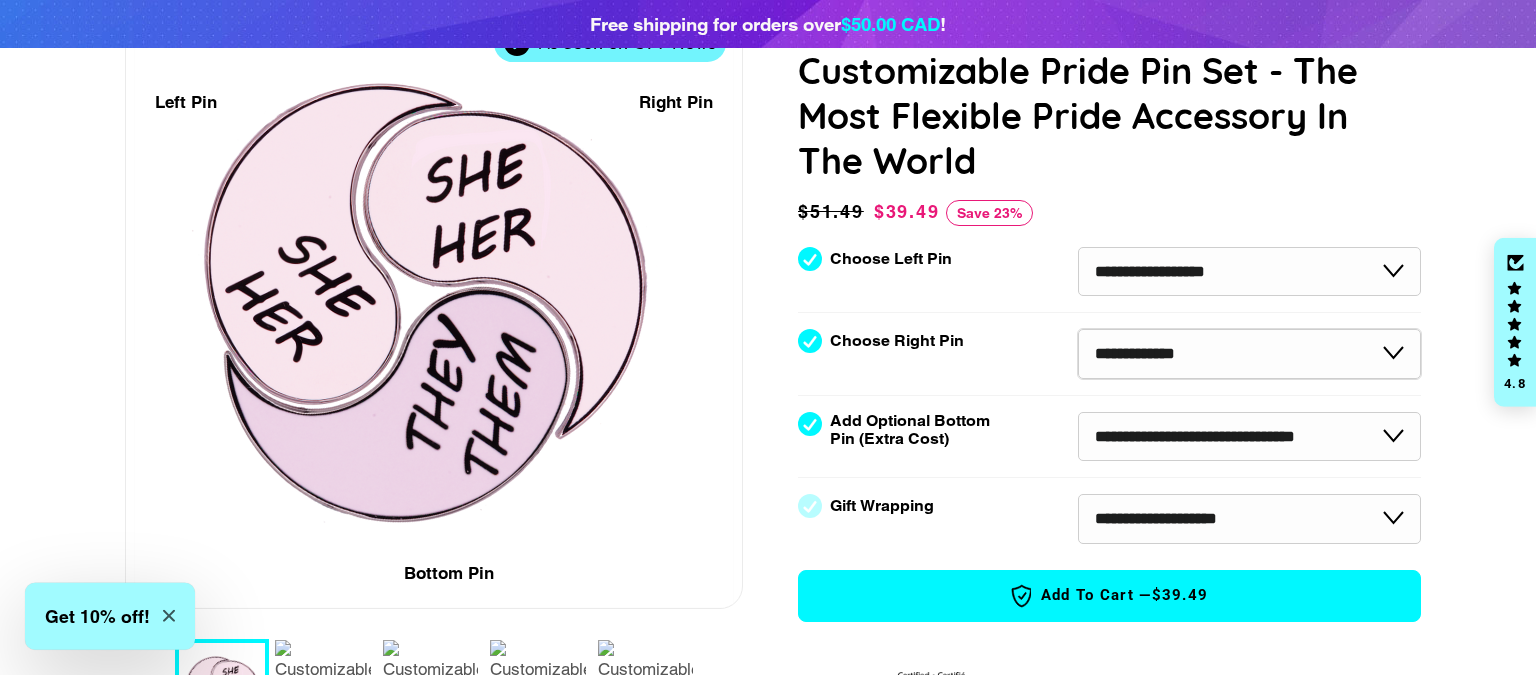 click on "**********" at bounding box center (0, 0) 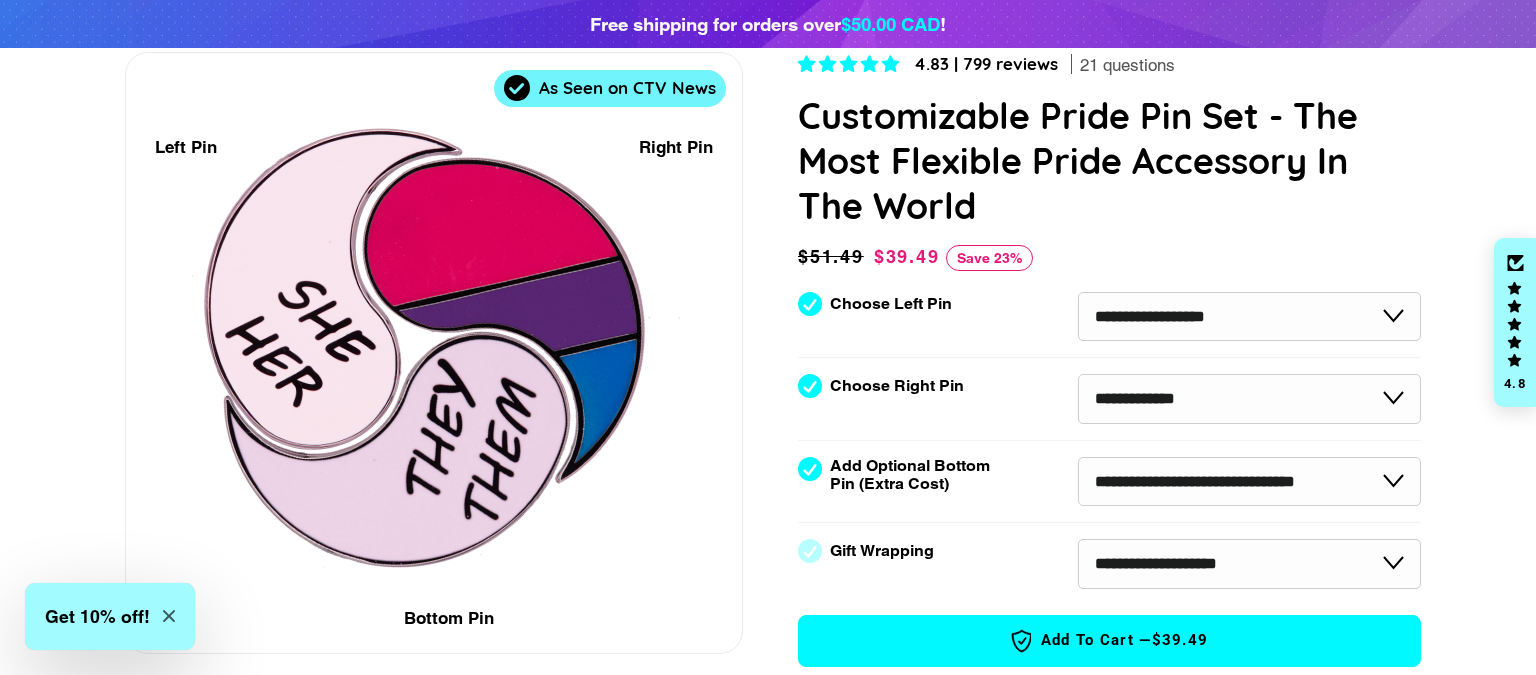 scroll, scrollTop: 0, scrollLeft: 0, axis: both 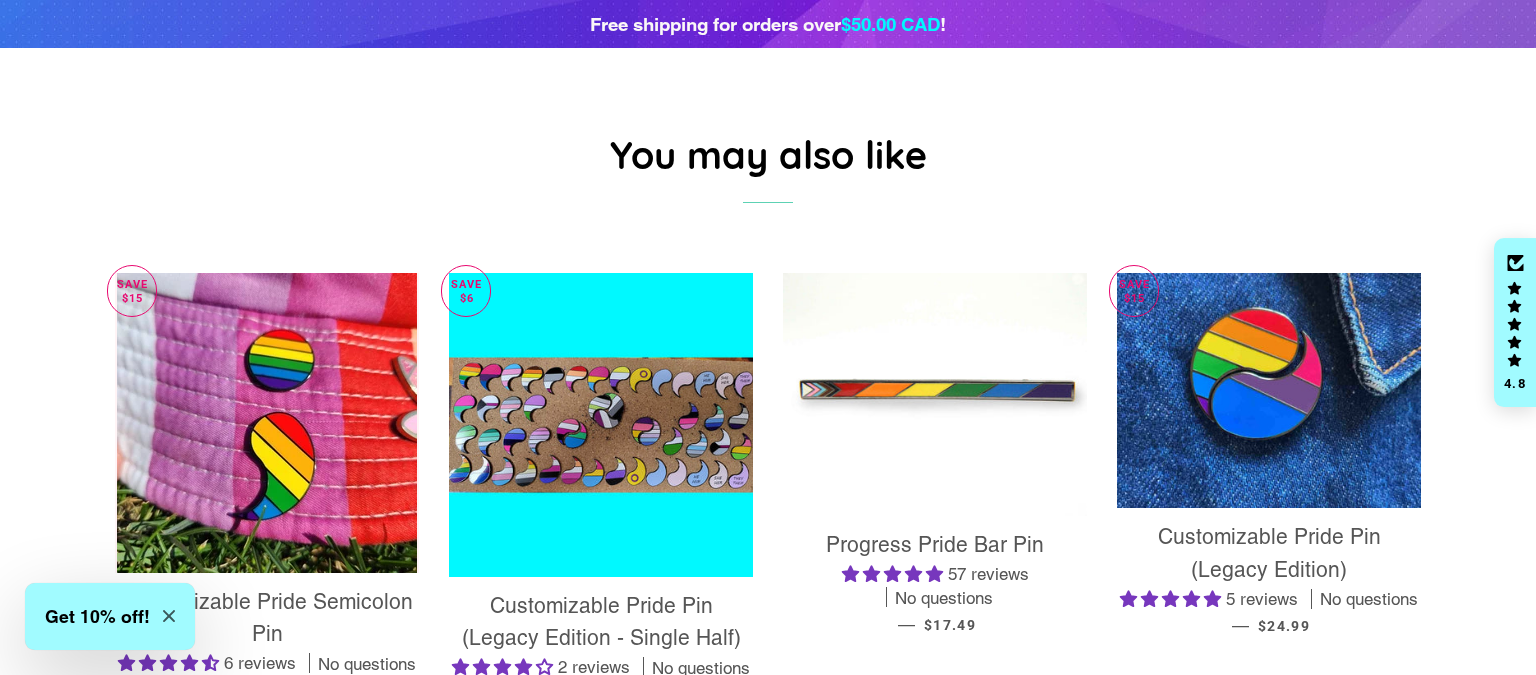 click on "Customizable Pride Semicolon Pin
6 reviews
No questions
—
Sale price
$24.99" at bounding box center [267, 645] 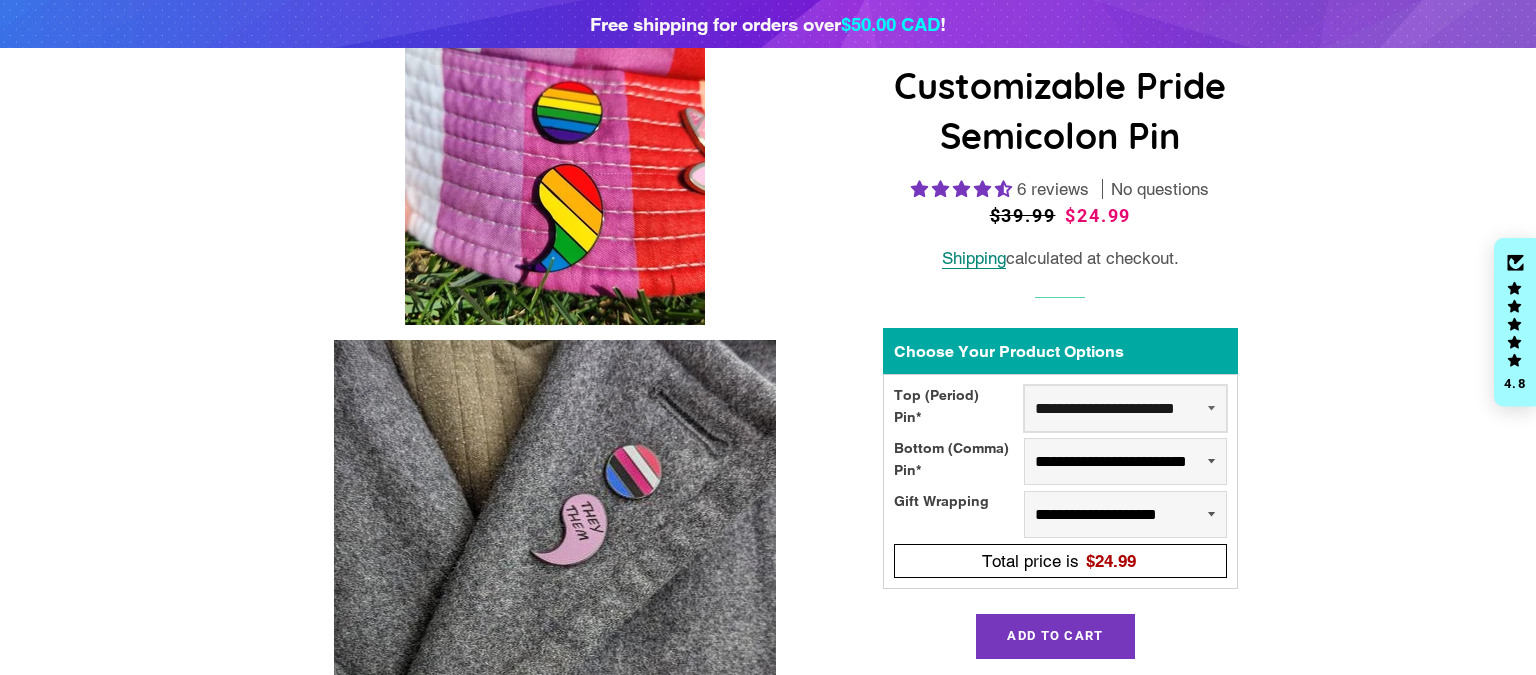 scroll, scrollTop: 226, scrollLeft: 0, axis: vertical 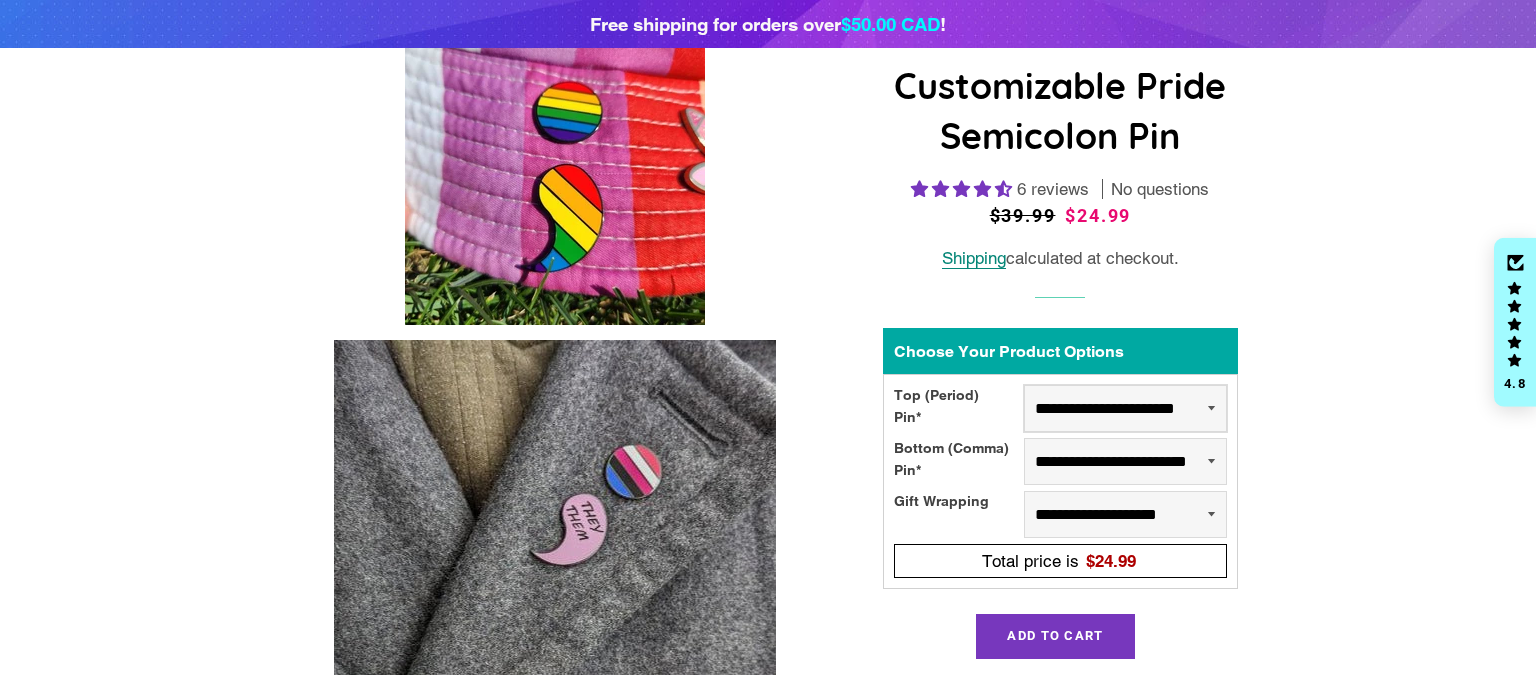 click on "**********" at bounding box center (1125, 408) 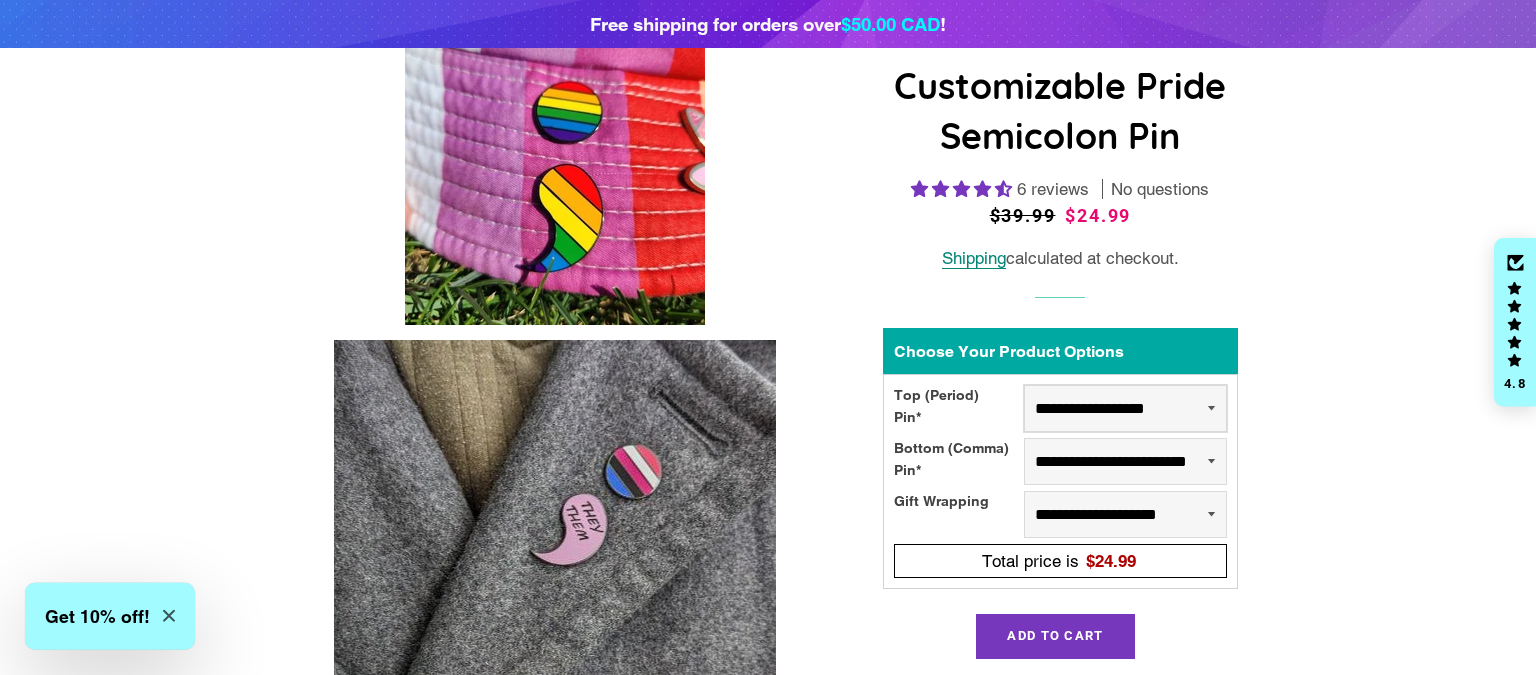 click on "**********" at bounding box center (0, 0) 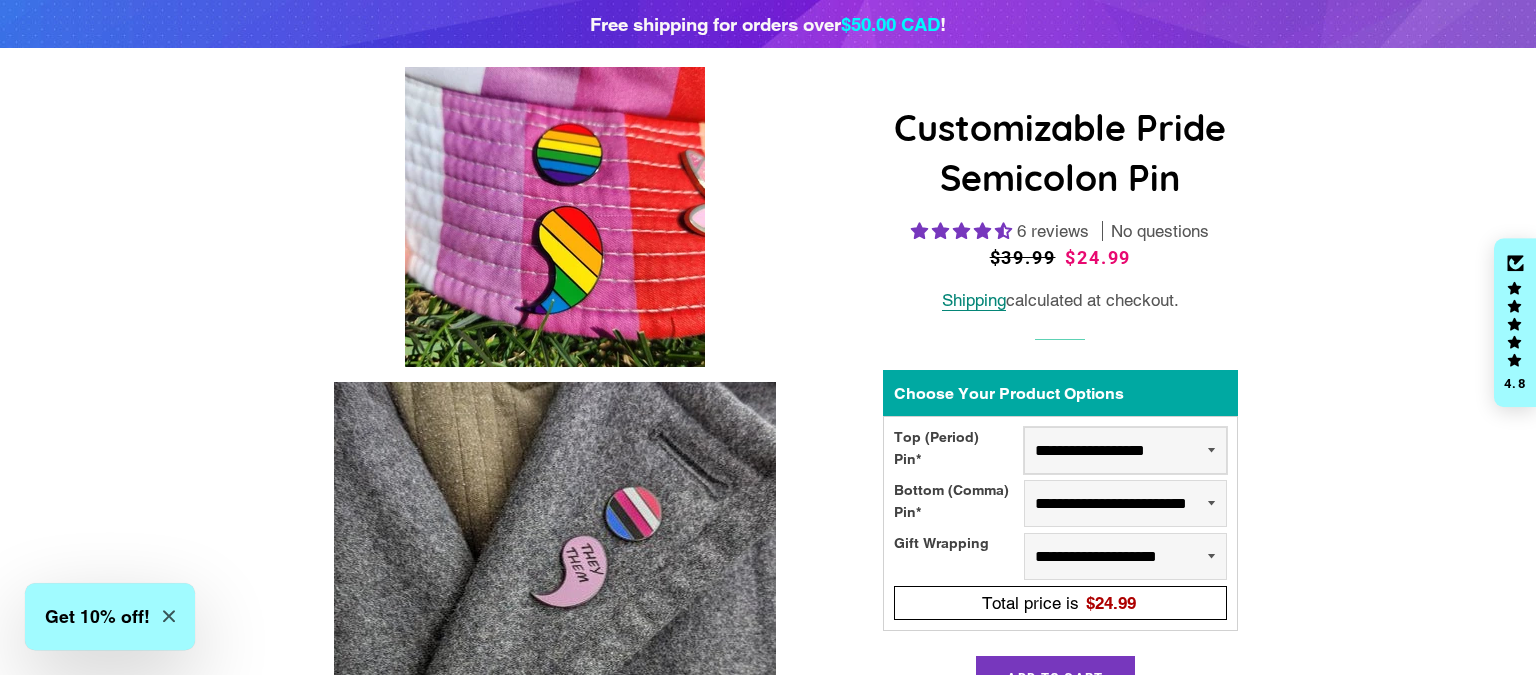 scroll, scrollTop: 175, scrollLeft: 0, axis: vertical 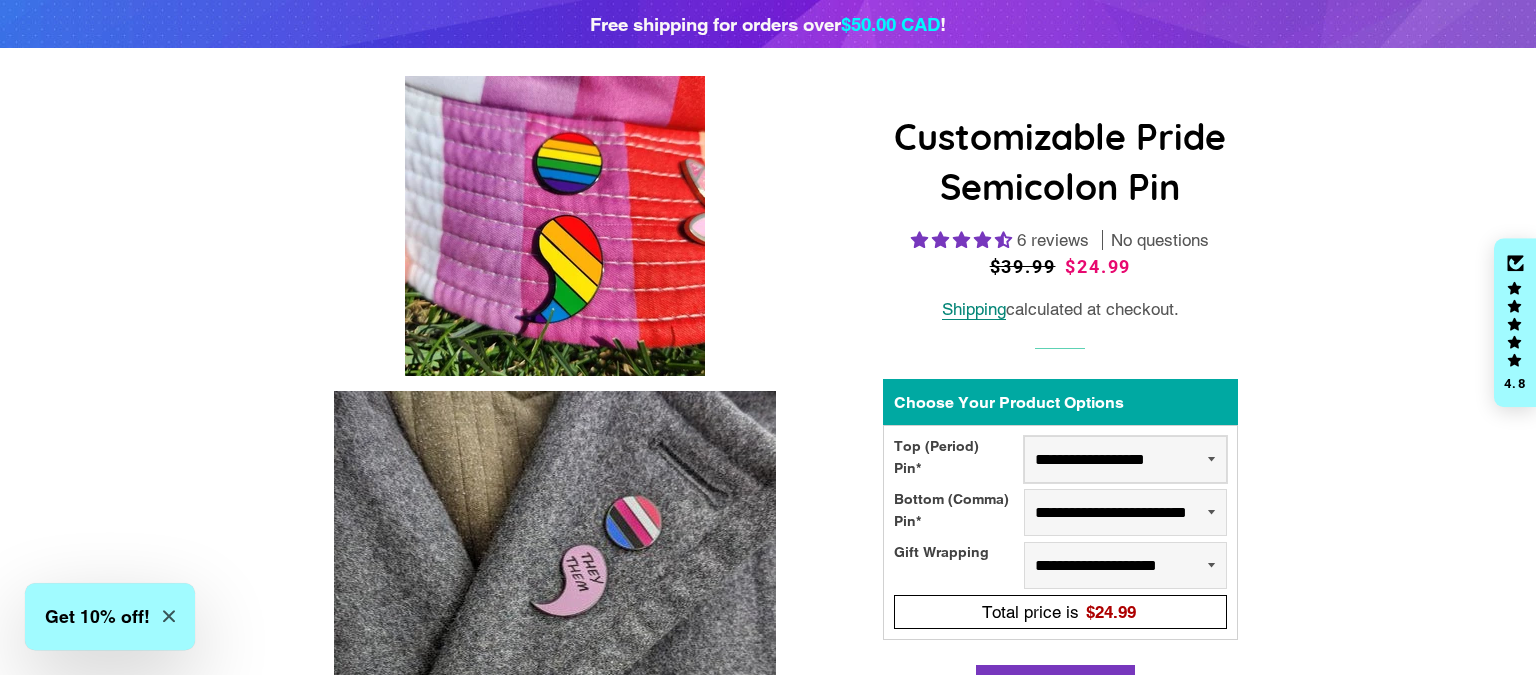 click on "**********" at bounding box center [1125, 459] 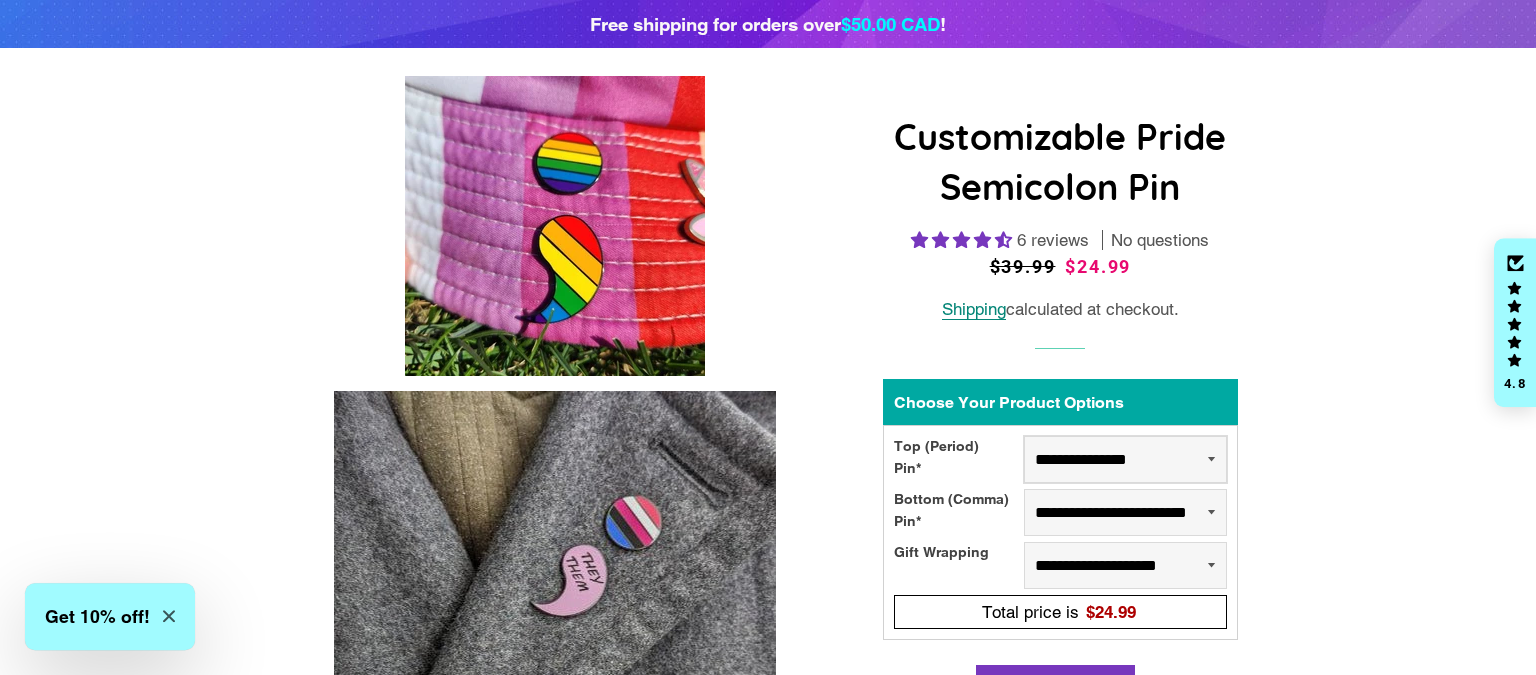 click on "**********" at bounding box center (0, 0) 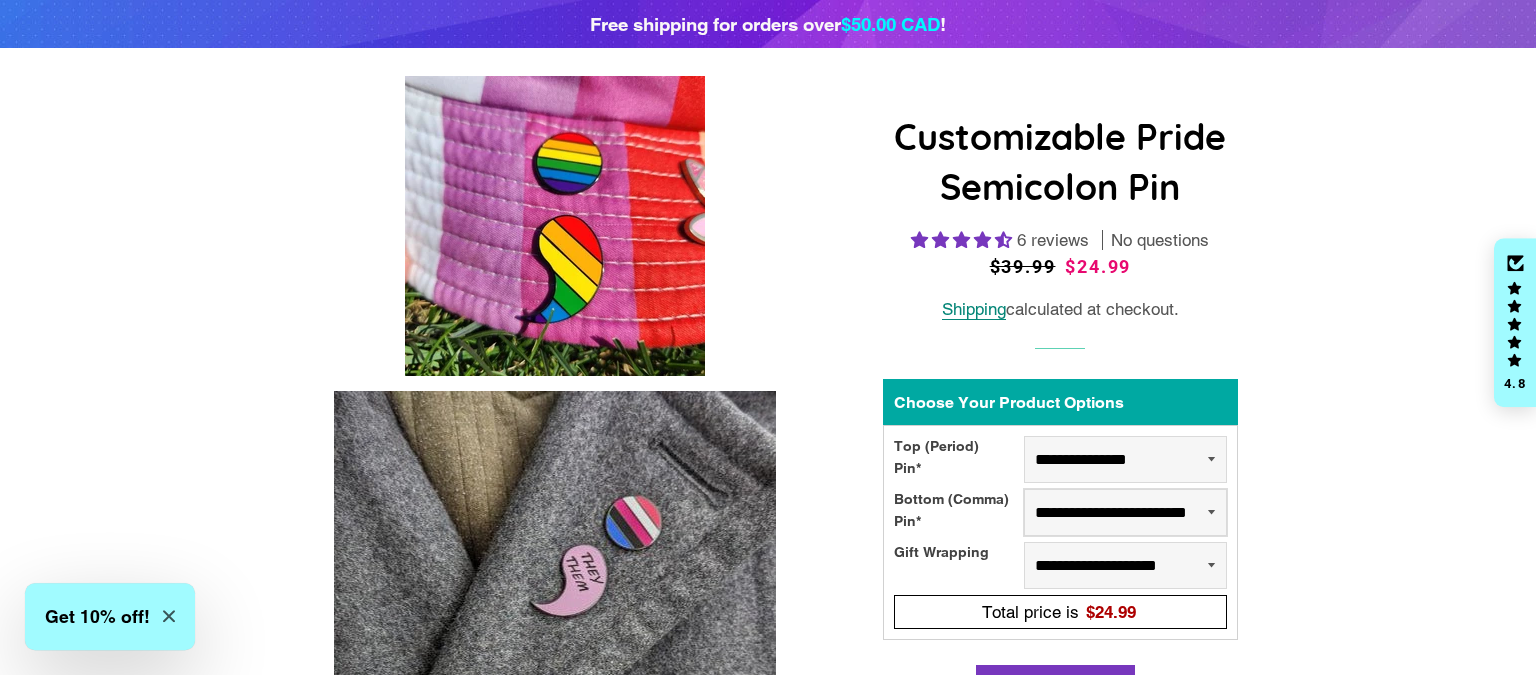 click on "**********" at bounding box center [1125, 512] 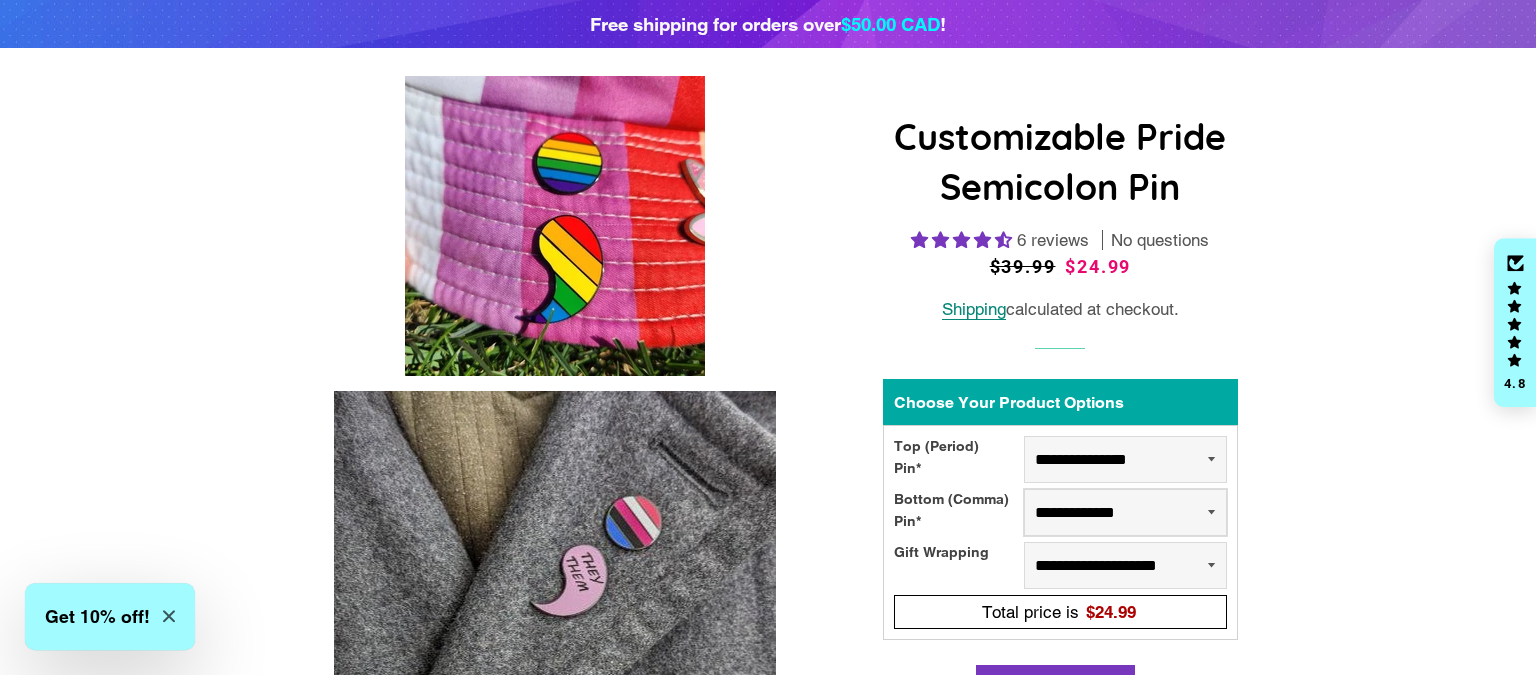 click on "**********" at bounding box center [0, 0] 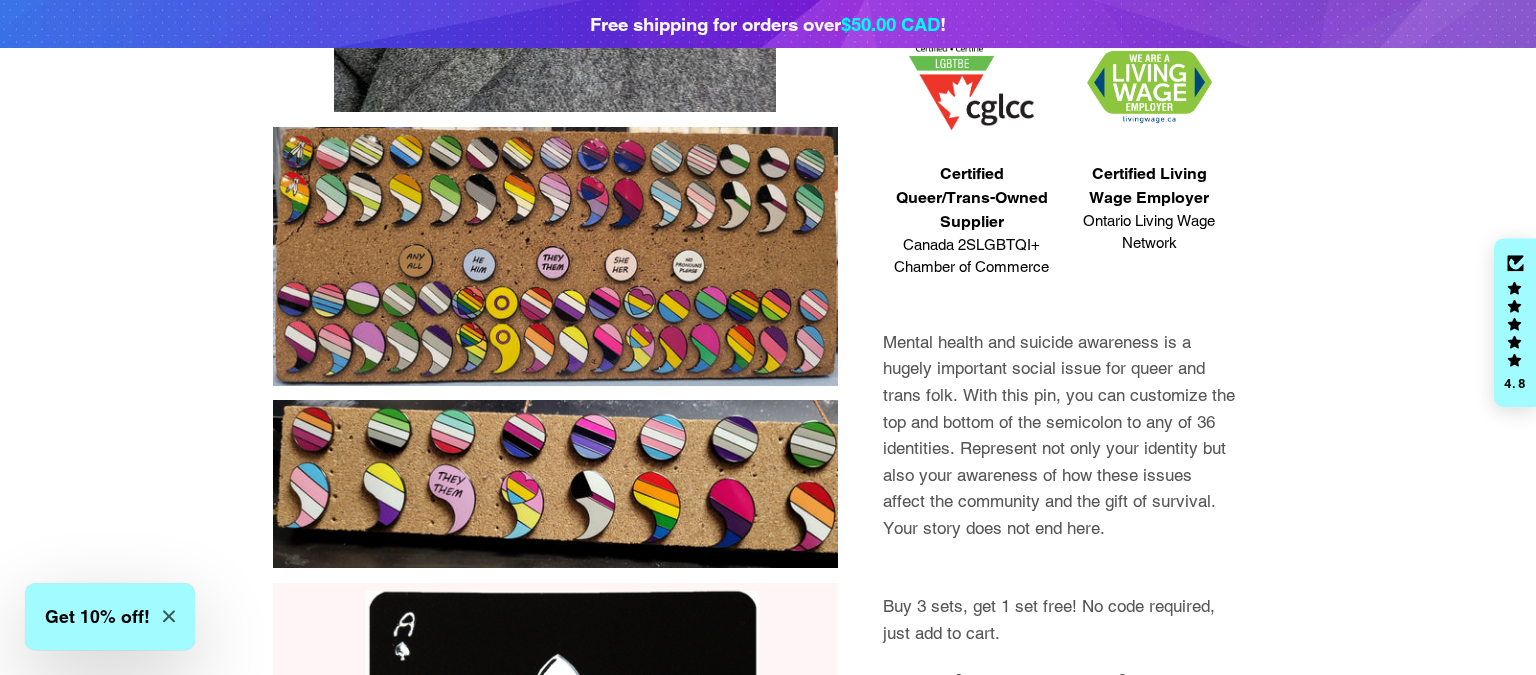scroll, scrollTop: 897, scrollLeft: 0, axis: vertical 